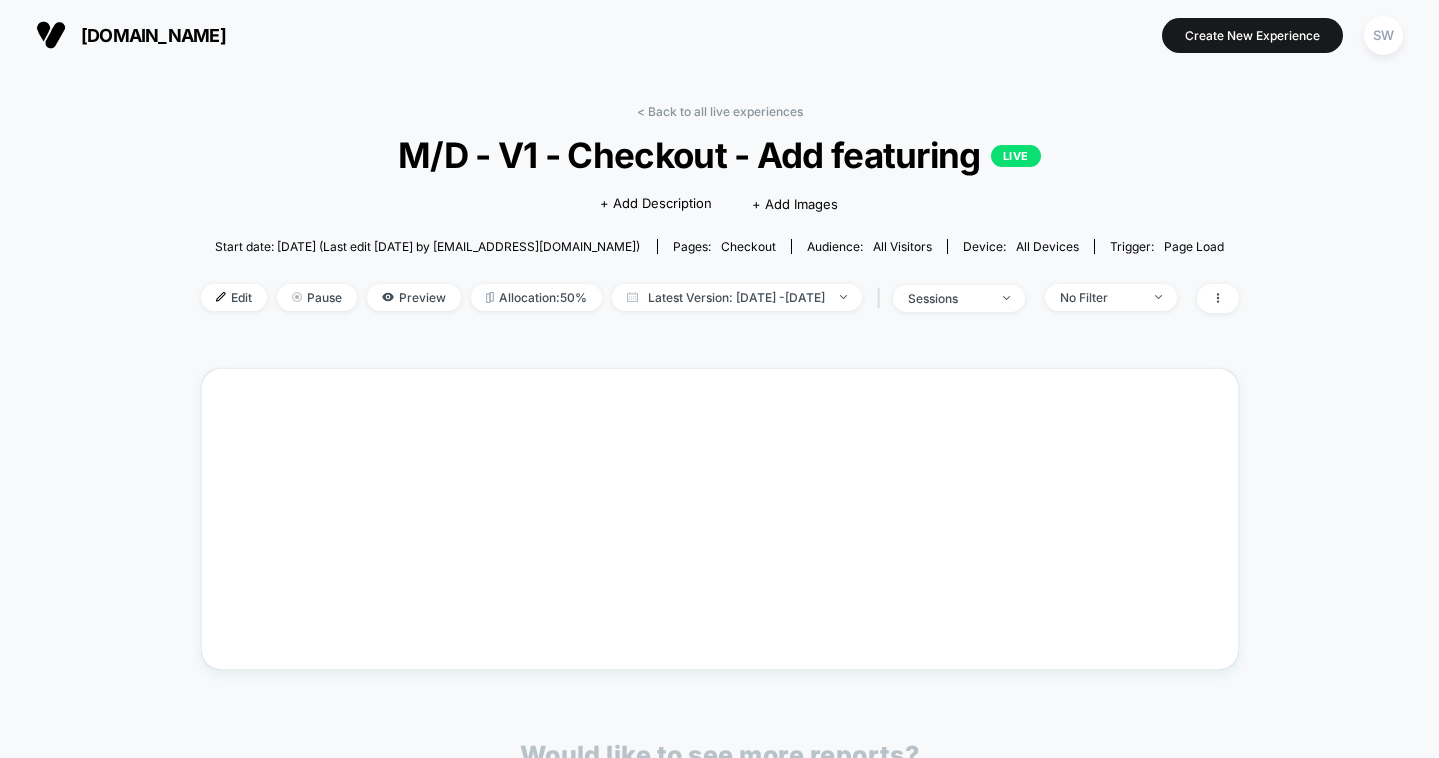 scroll, scrollTop: 0, scrollLeft: 0, axis: both 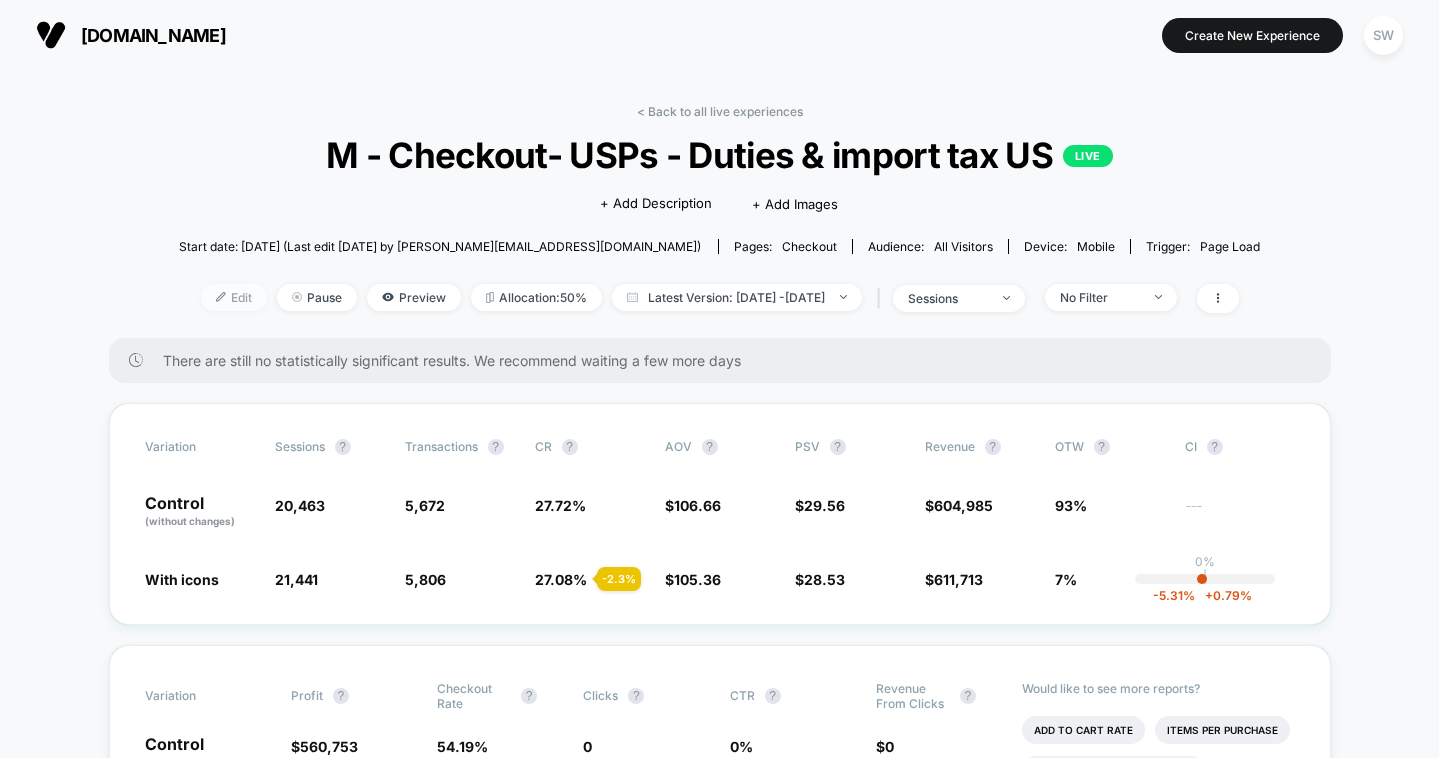 click on "Edit" at bounding box center (234, 297) 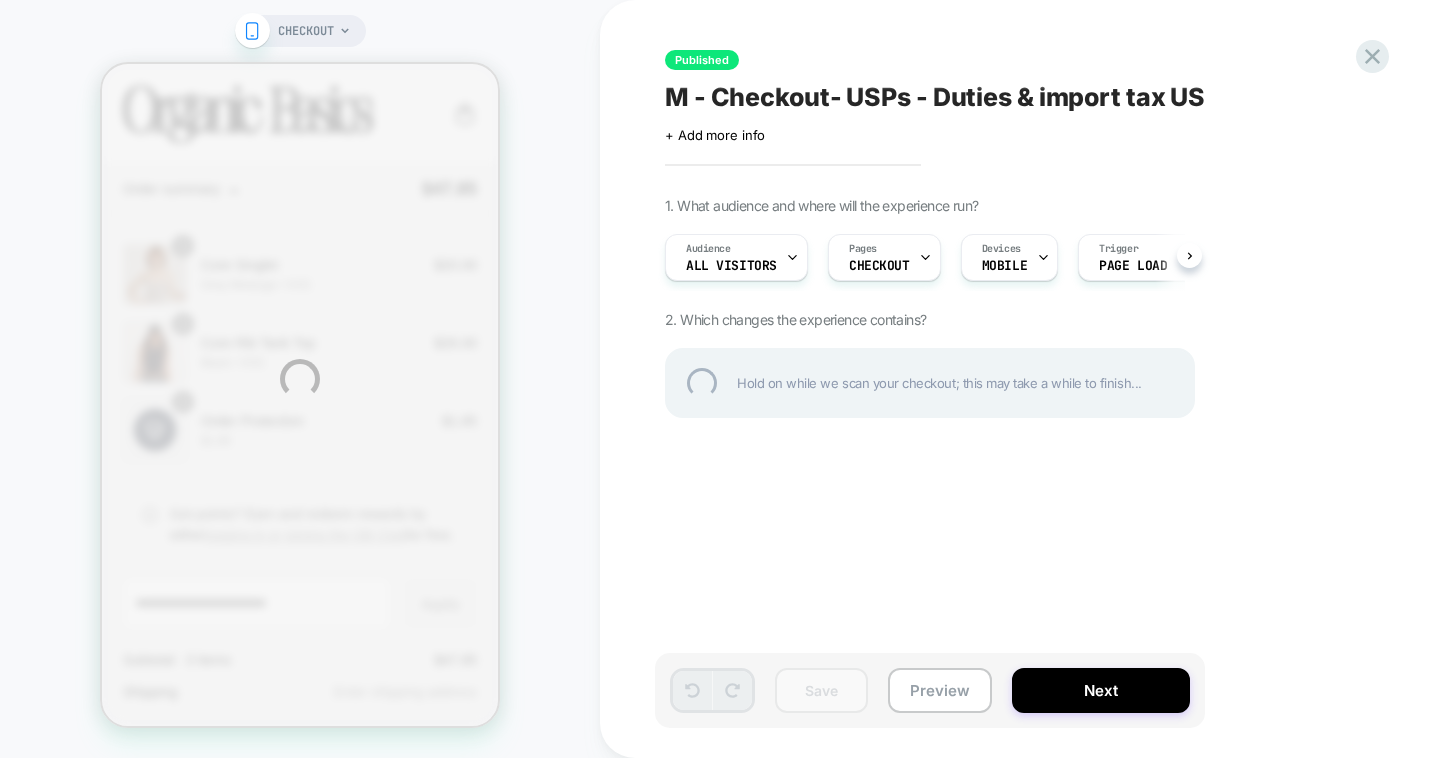 scroll, scrollTop: 0, scrollLeft: 0, axis: both 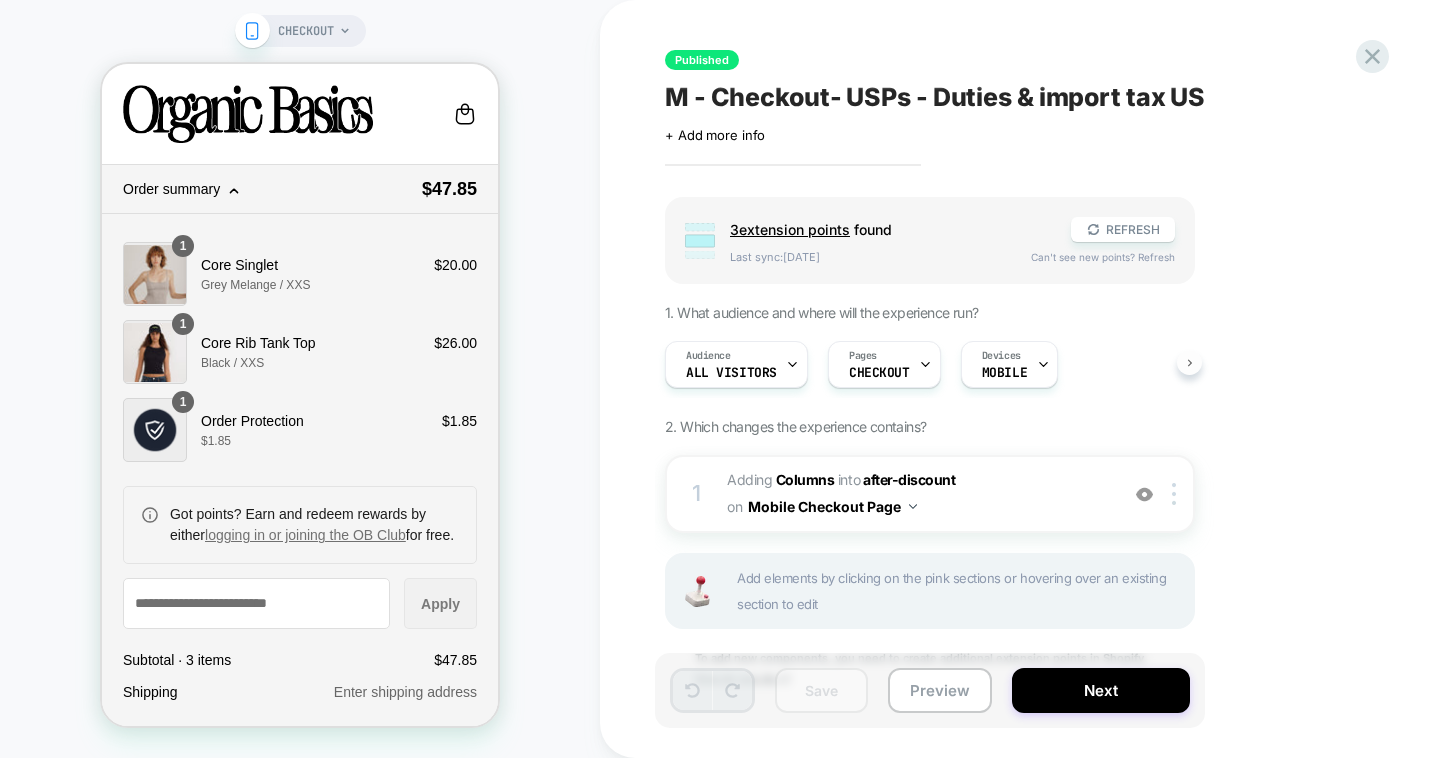 click 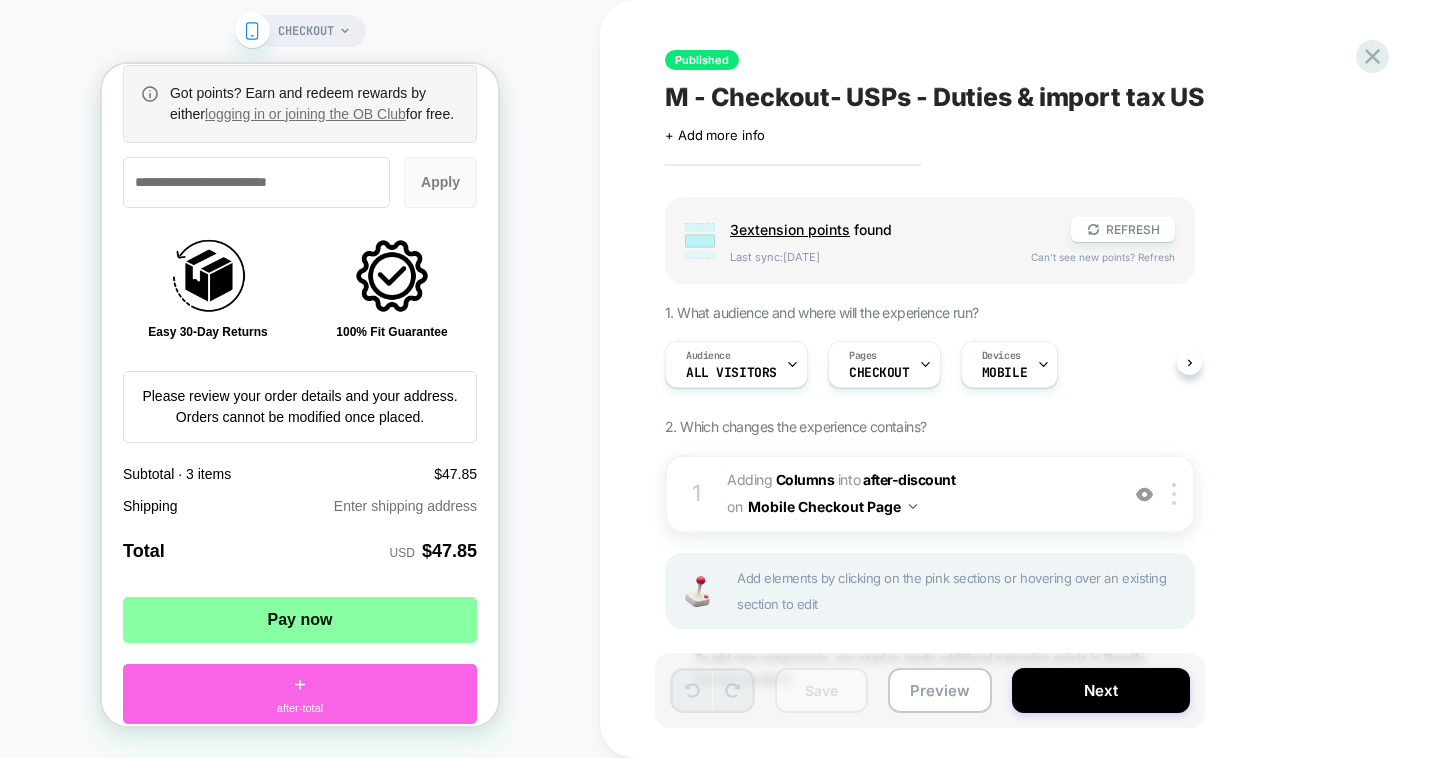 scroll, scrollTop: 2954, scrollLeft: 0, axis: vertical 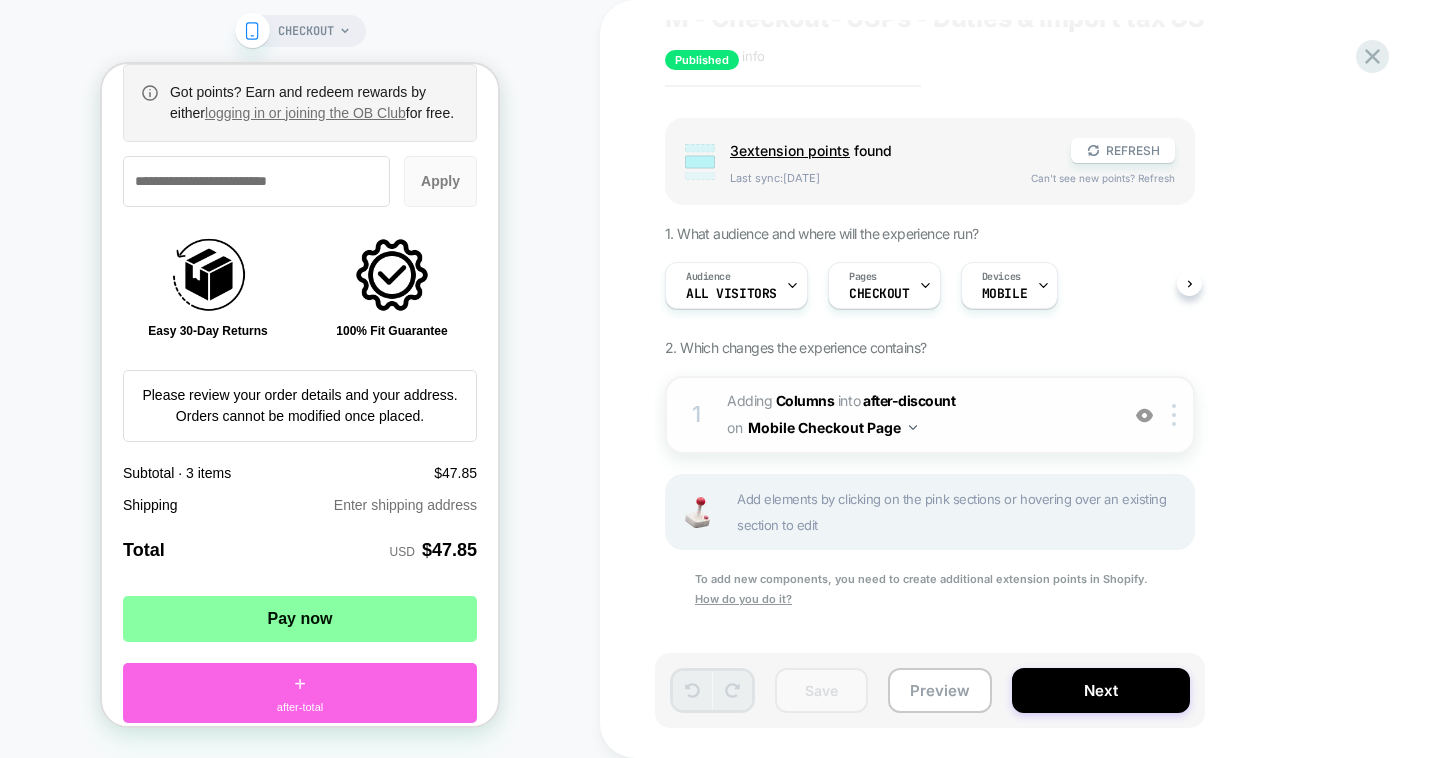 click on "#_loomi_addon_1740143426655 Adding   Columns   INTO after-discount after-discount   on Mobile Checkout Page" at bounding box center (917, 415) 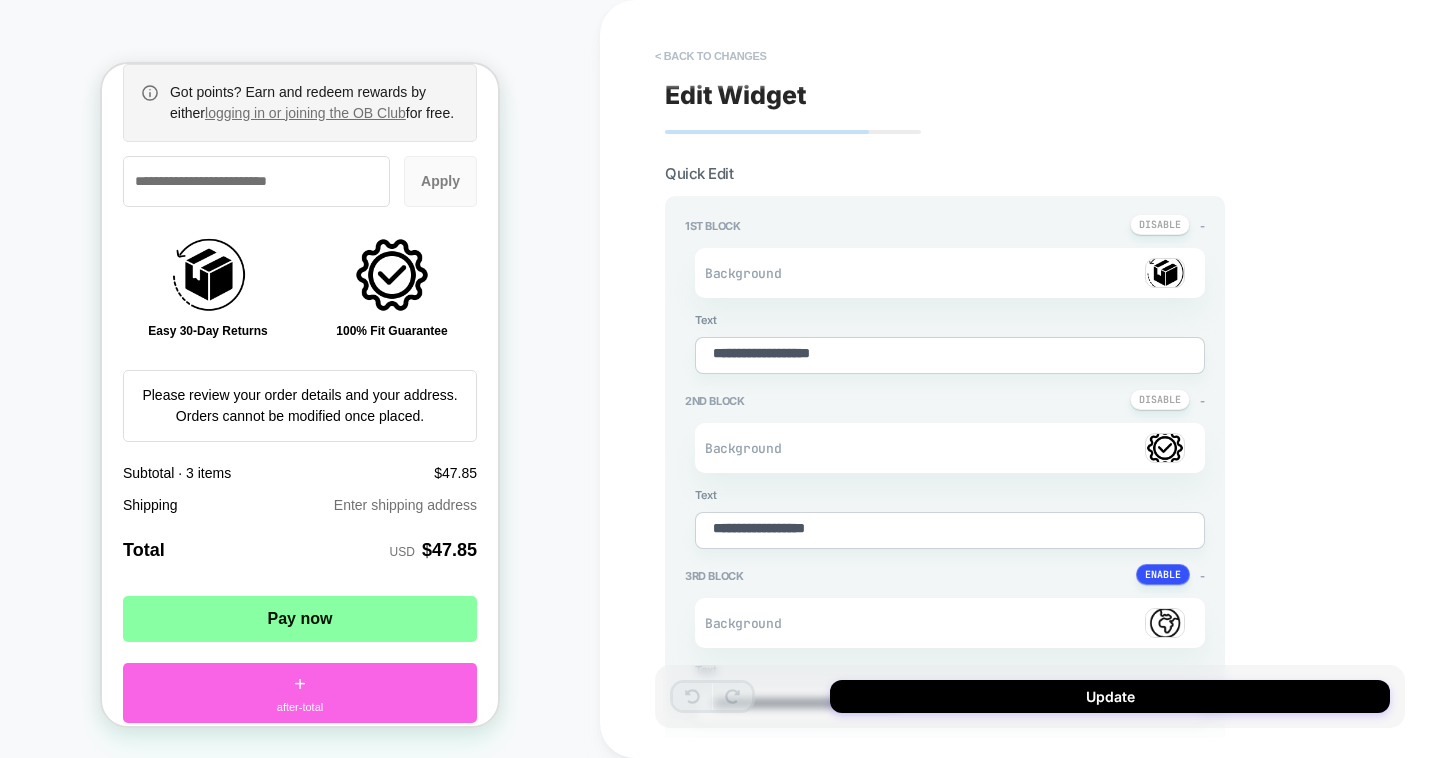 click on "< Back to changes" at bounding box center (711, 56) 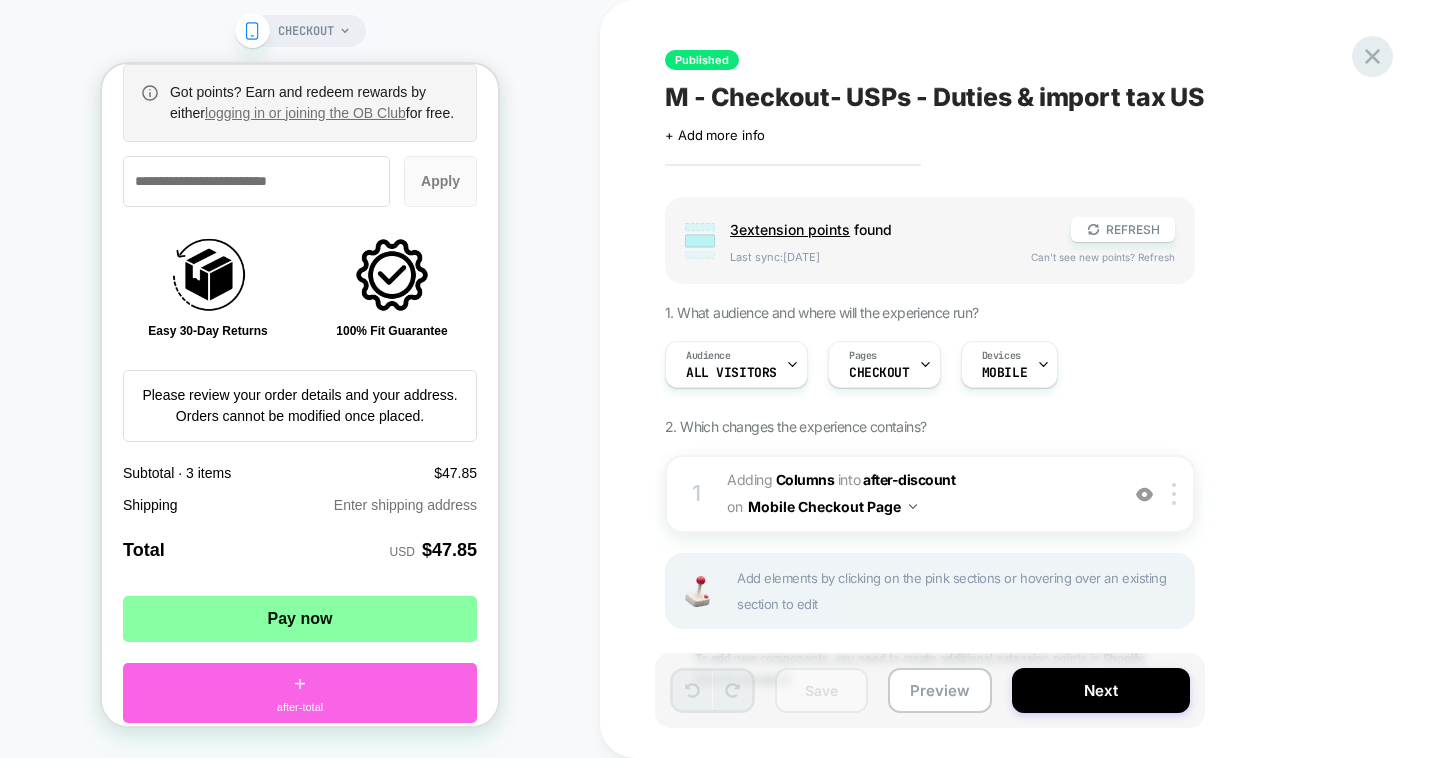 click 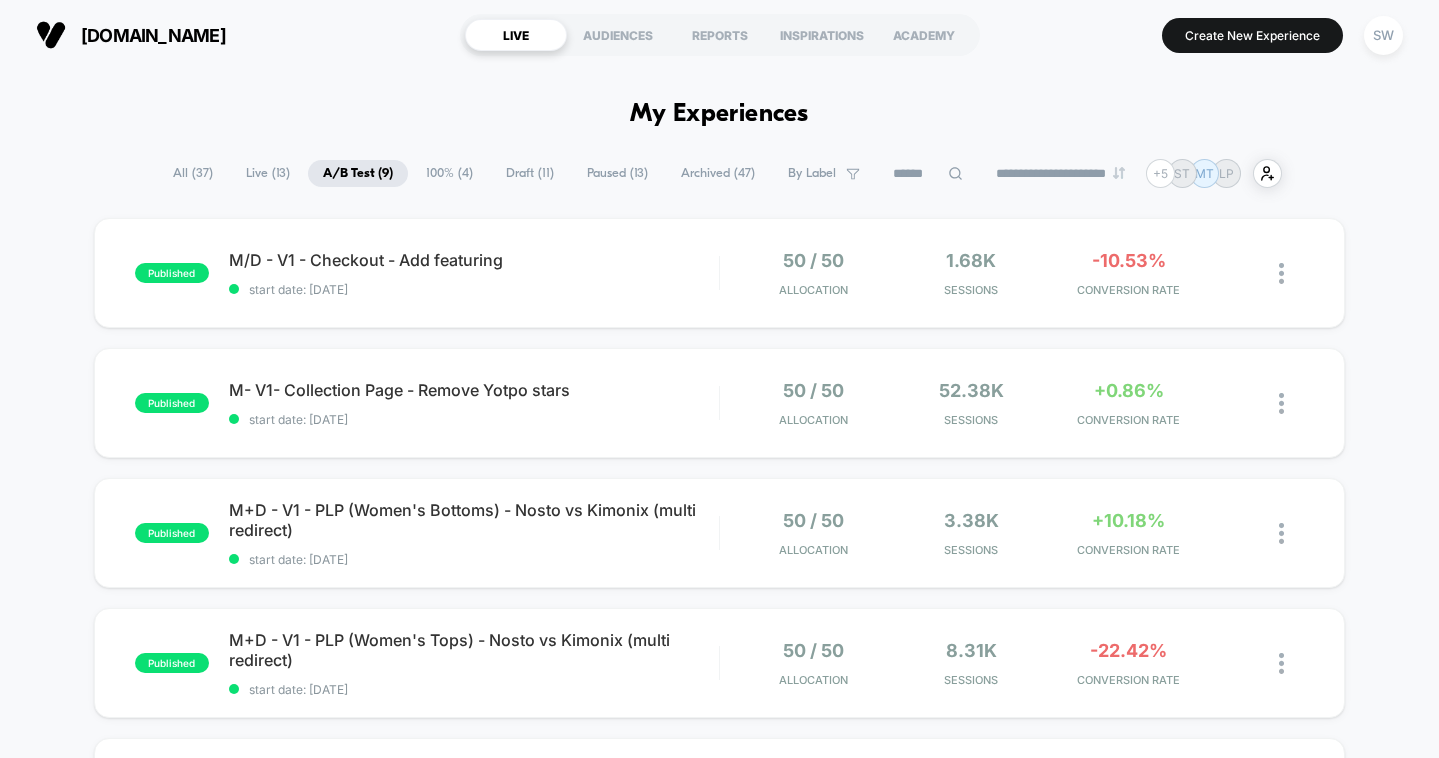 click on "100% ( 4 )" at bounding box center [449, 173] 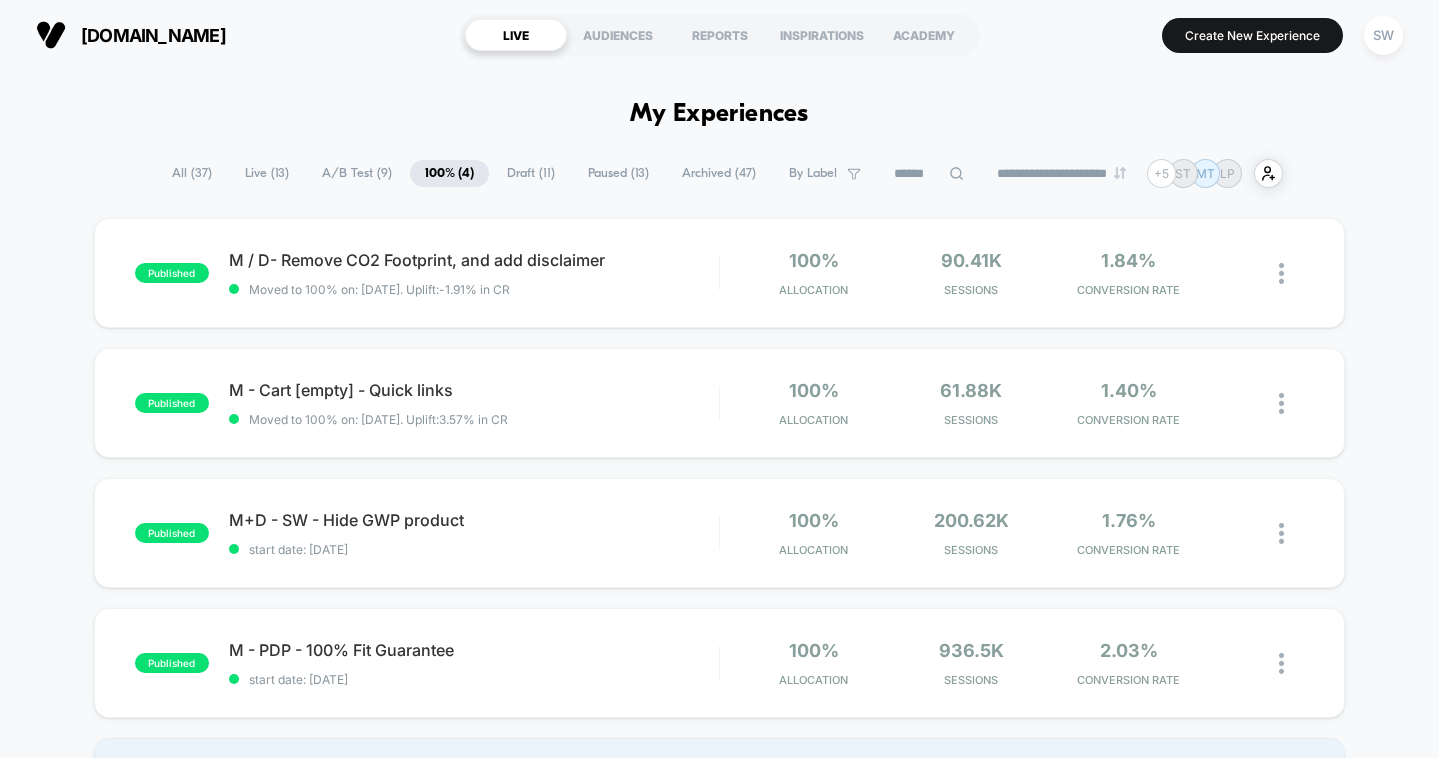 click on "A/B Test ( 9 )" at bounding box center (357, 173) 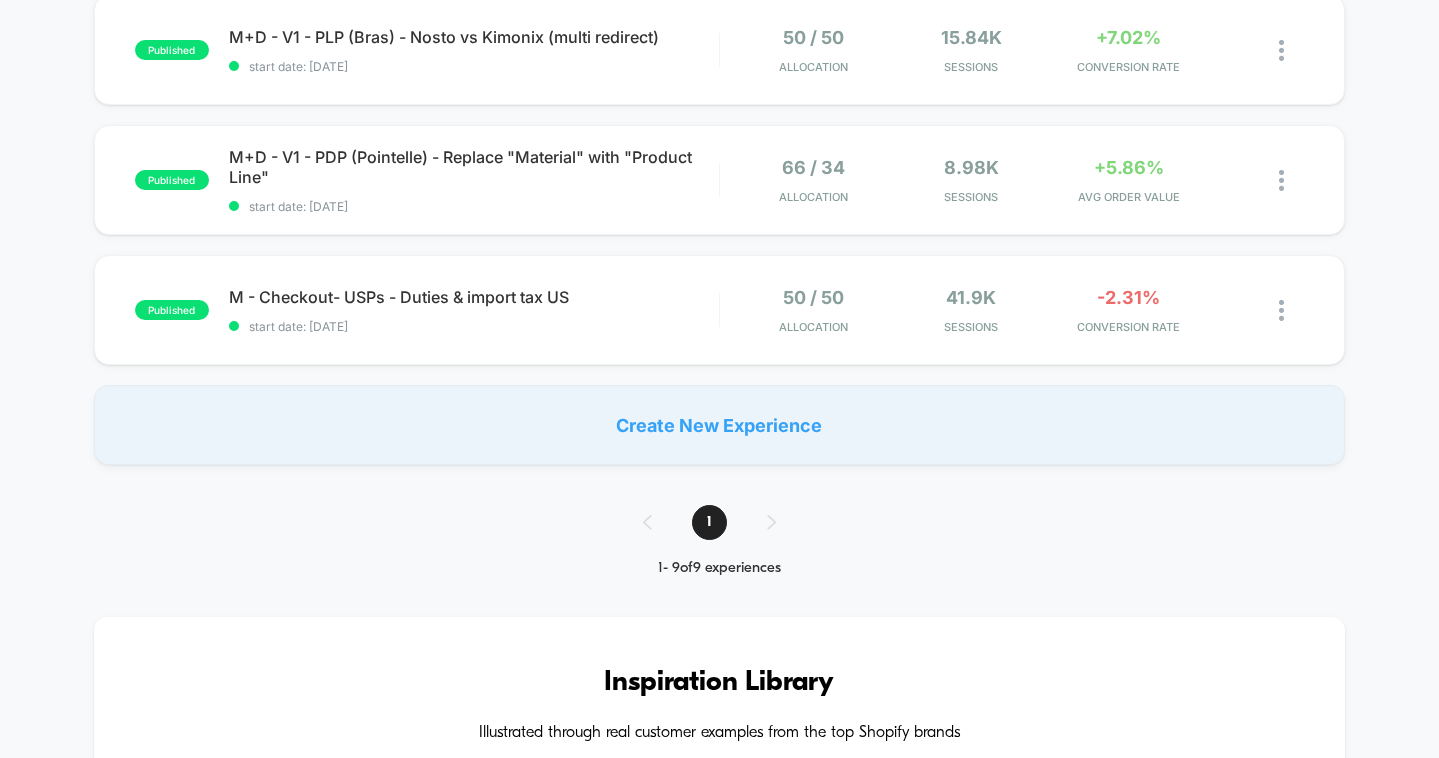 scroll, scrollTop: 851, scrollLeft: 0, axis: vertical 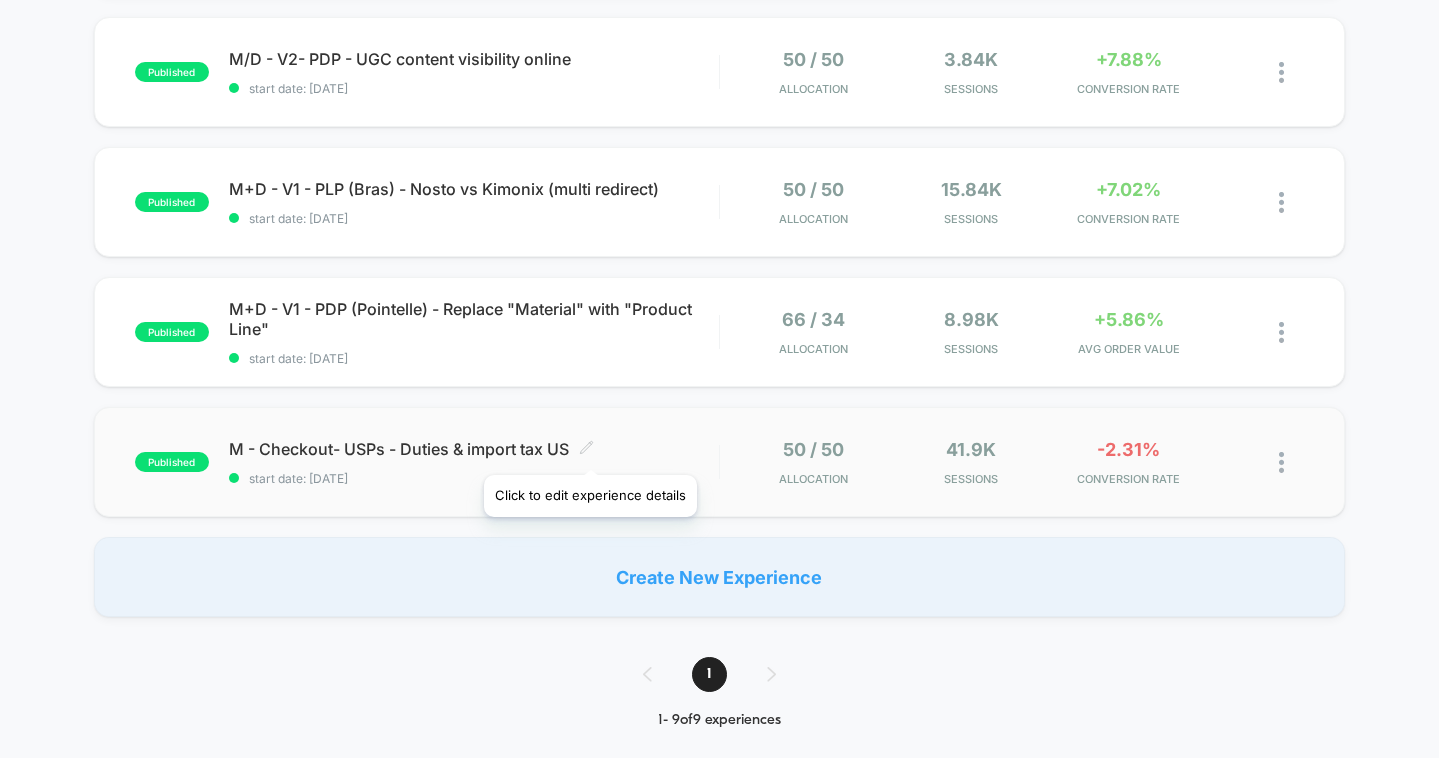 click 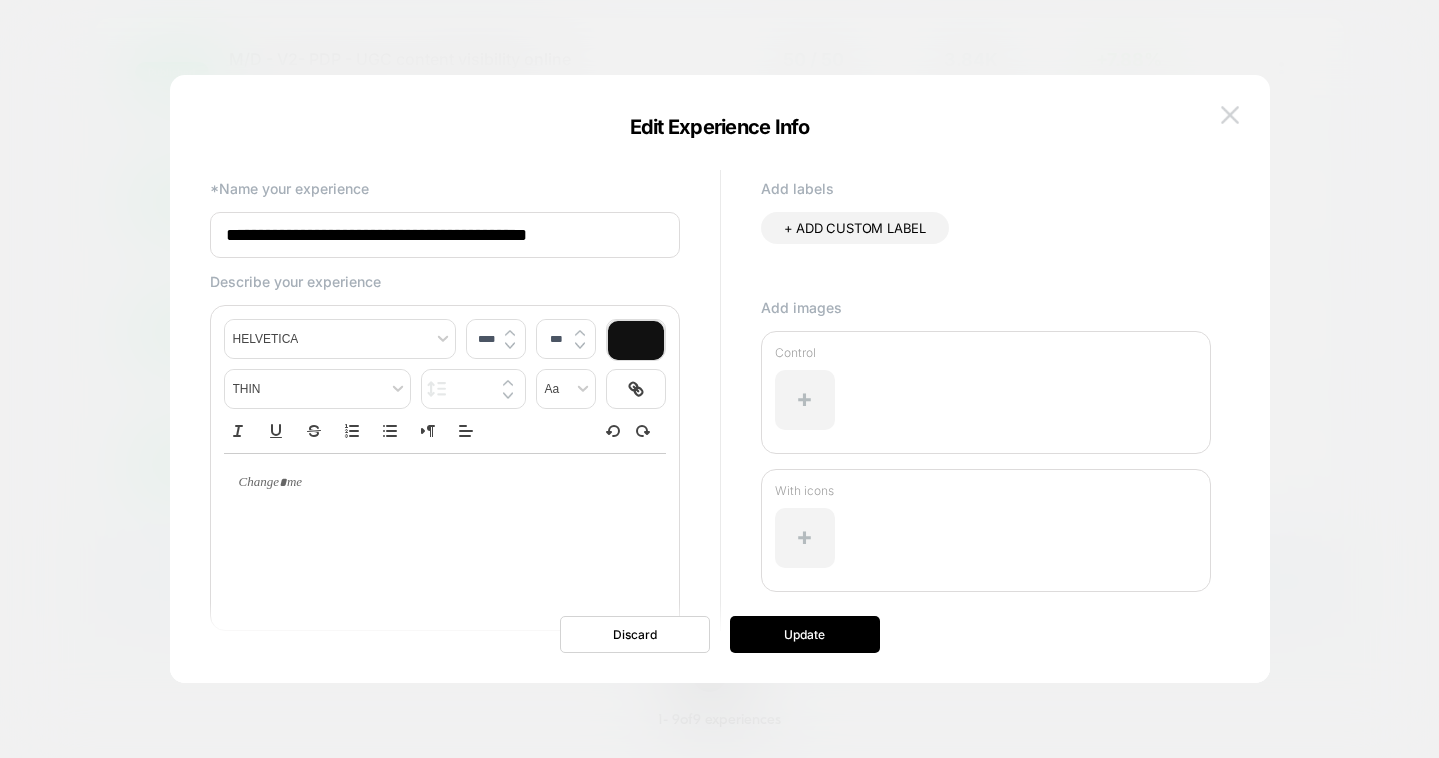 click at bounding box center (1230, 115) 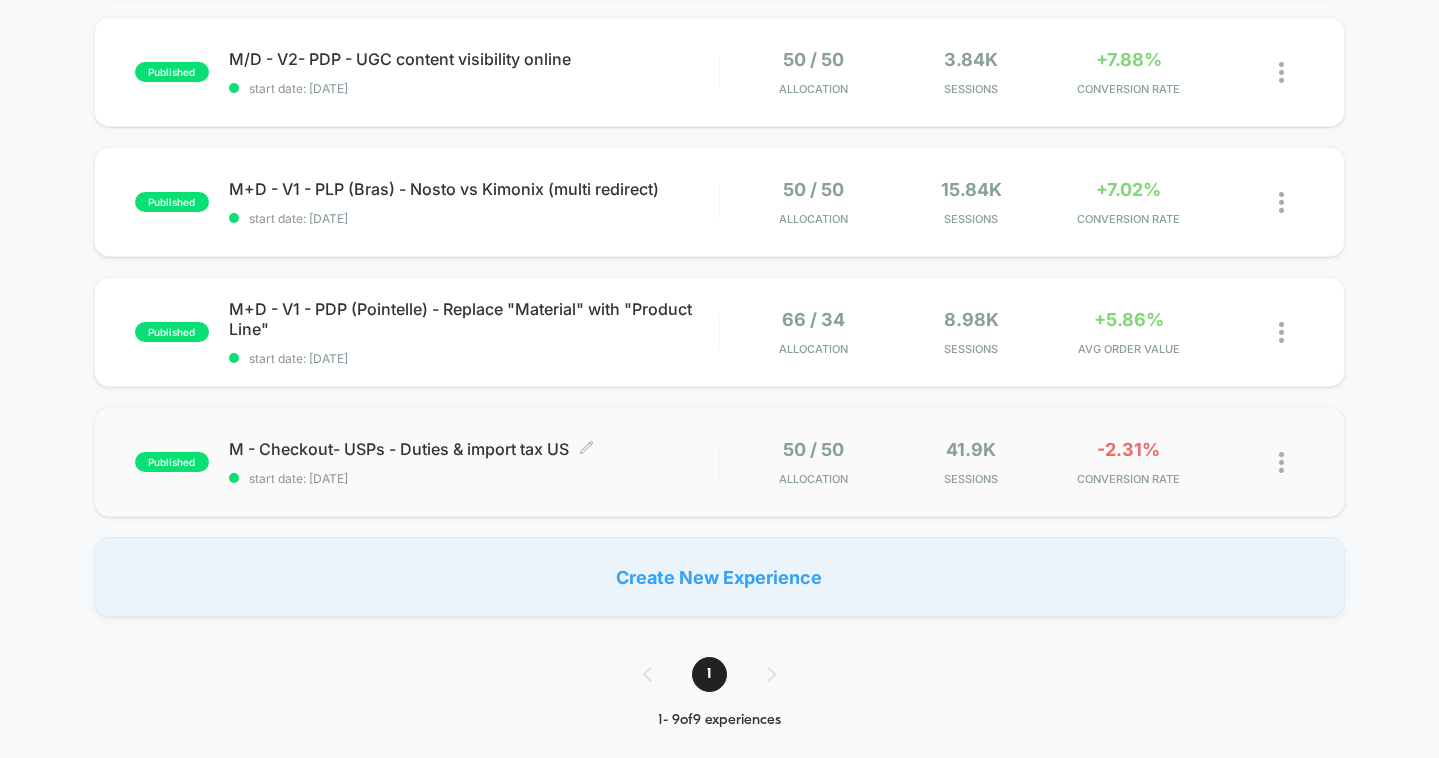 click on "start date: [DATE]" at bounding box center (474, 478) 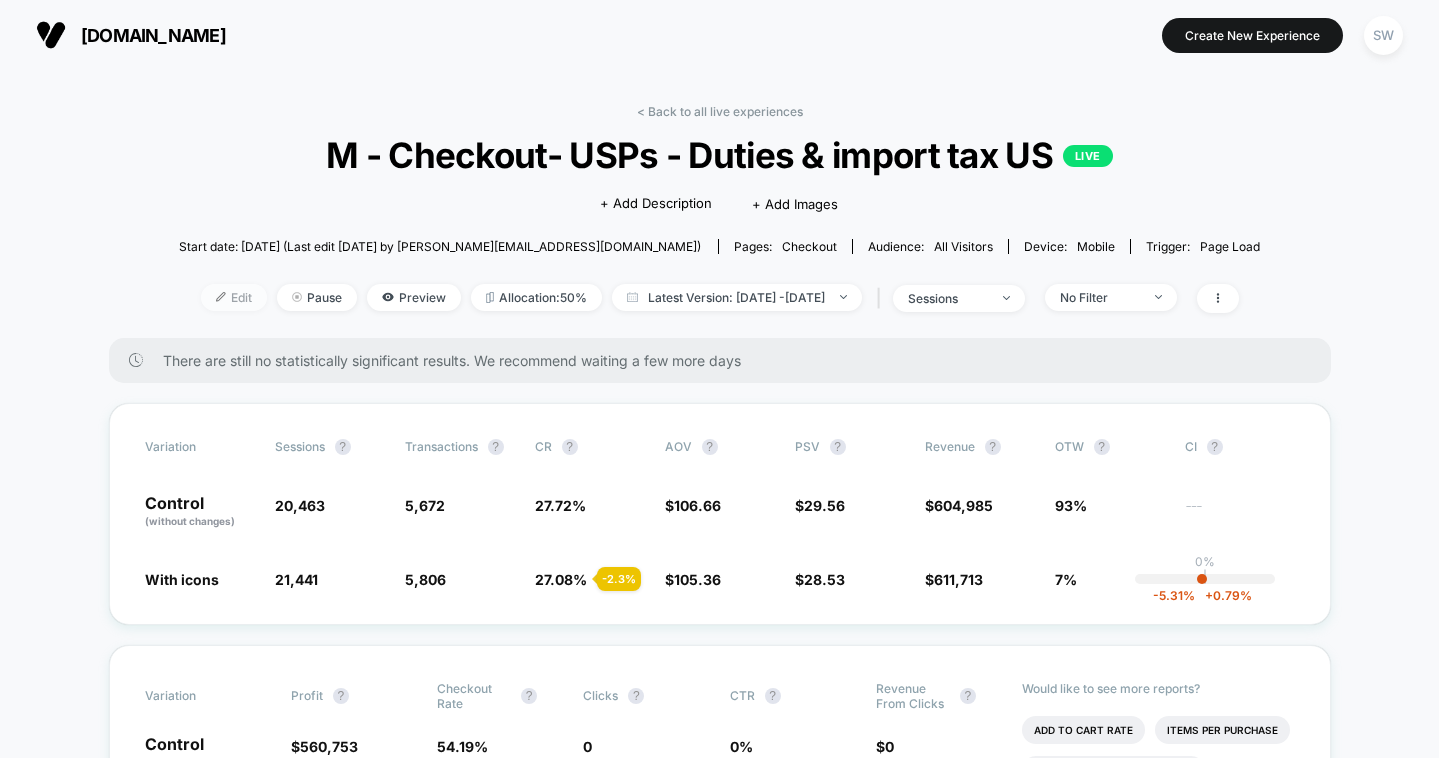 click on "Edit" at bounding box center (234, 297) 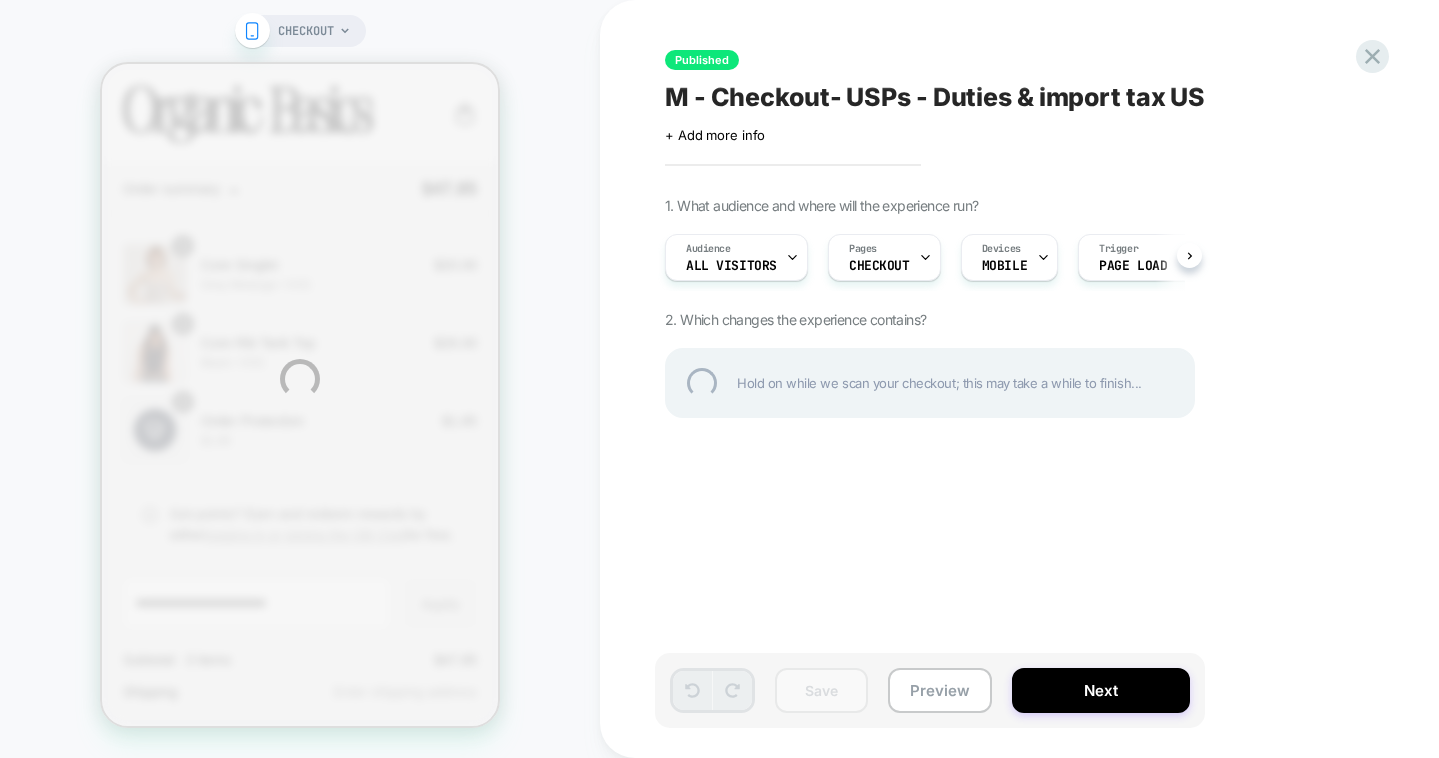 scroll, scrollTop: 0, scrollLeft: 0, axis: both 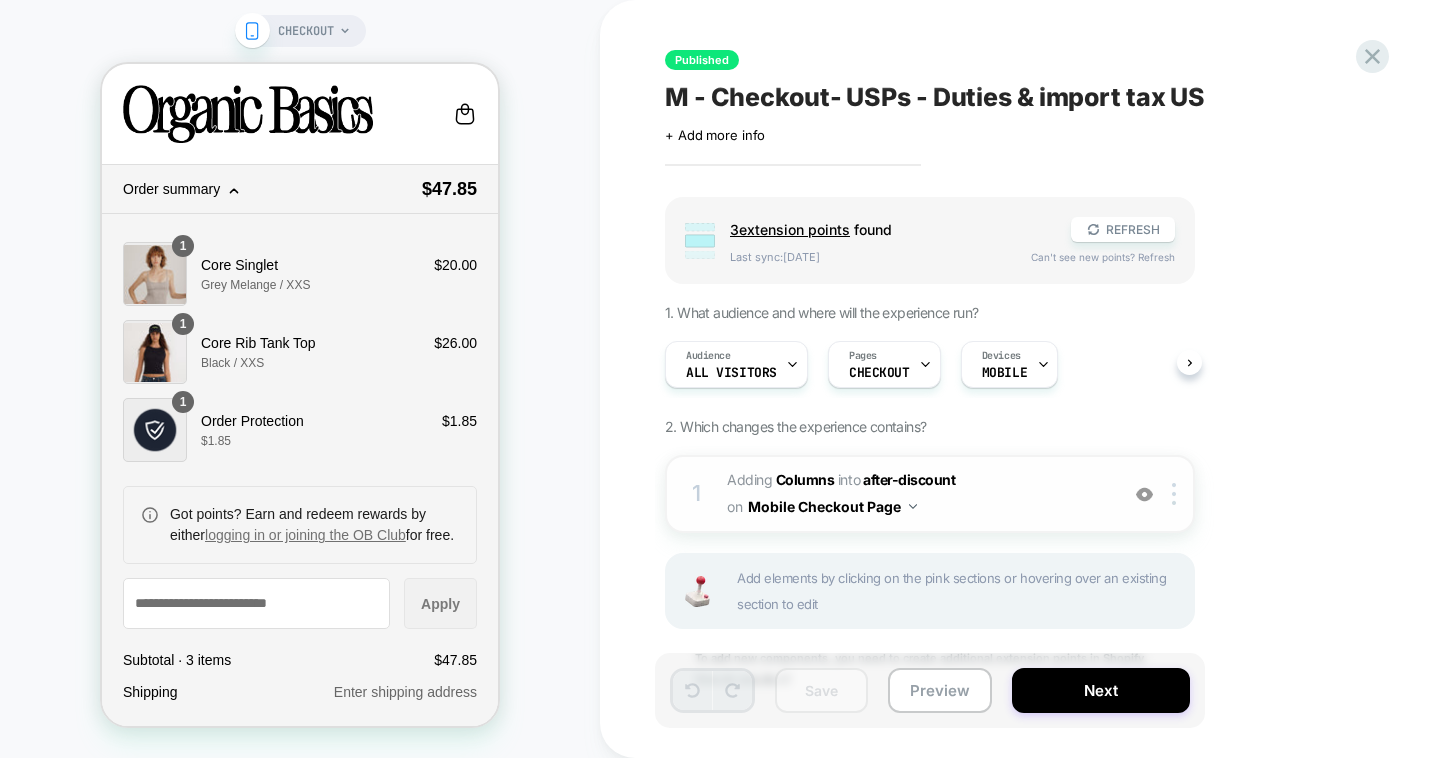 click on "#_loomi_addon_1740143426655 Adding   Columns   INTO after-discount after-discount   on Mobile Checkout Page" at bounding box center (917, 494) 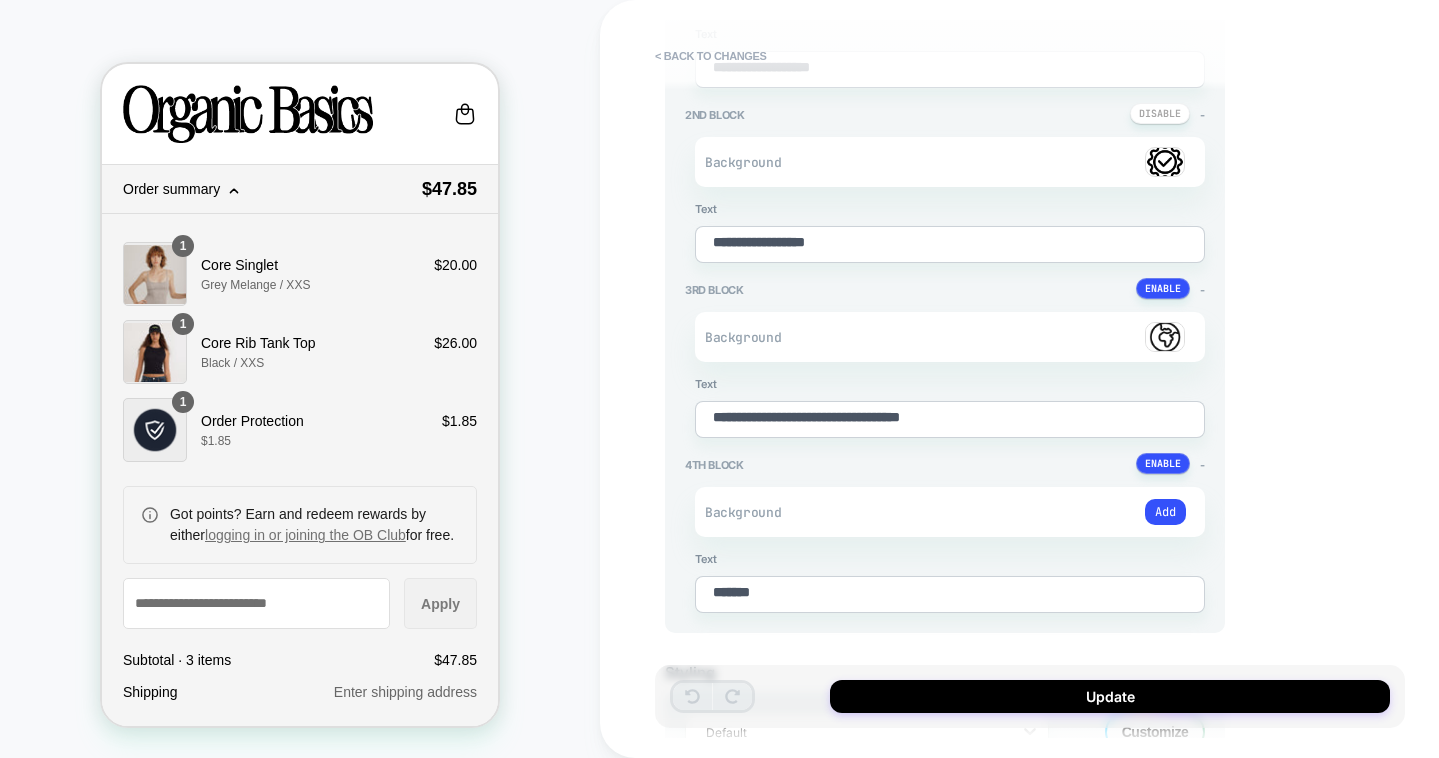 scroll, scrollTop: 390, scrollLeft: 0, axis: vertical 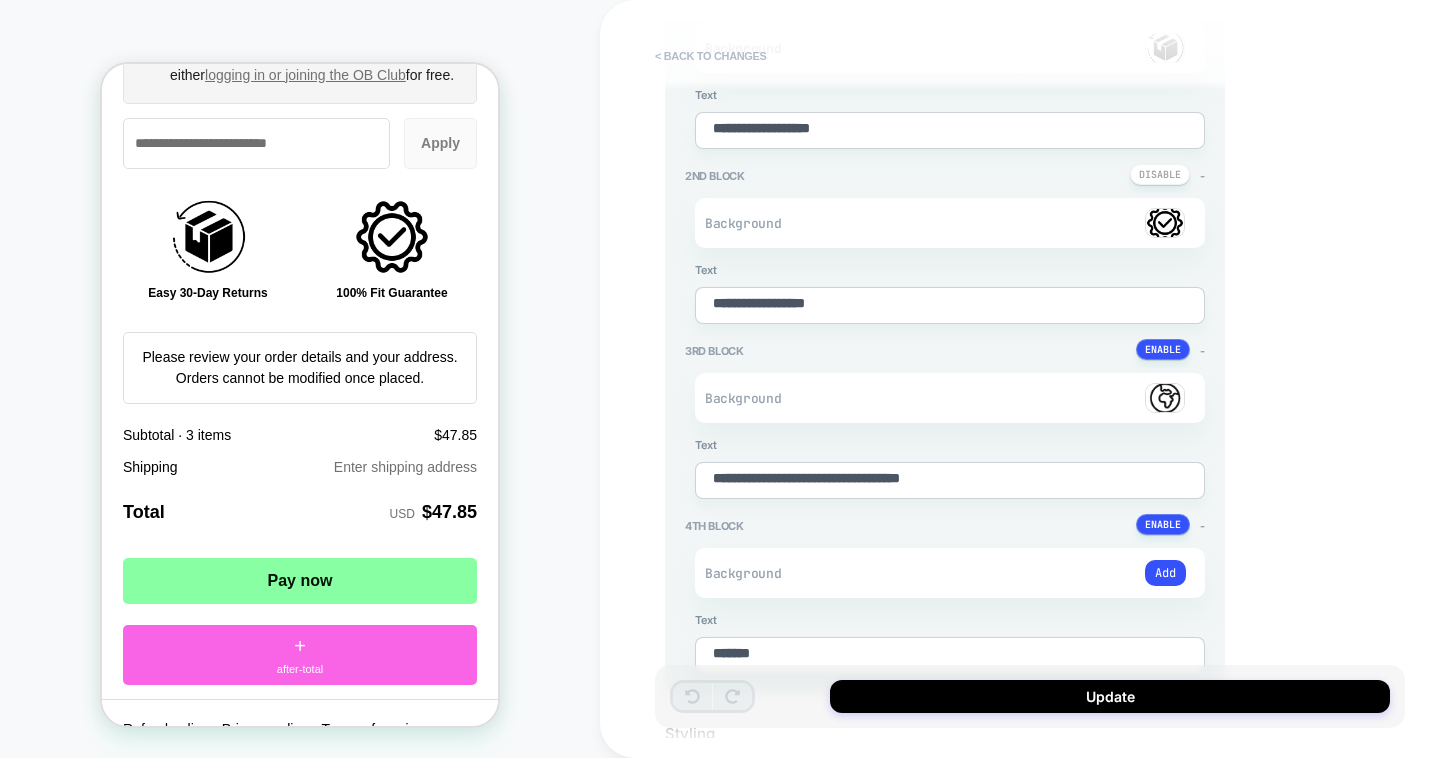 click on "< Back to changes" at bounding box center [711, 56] 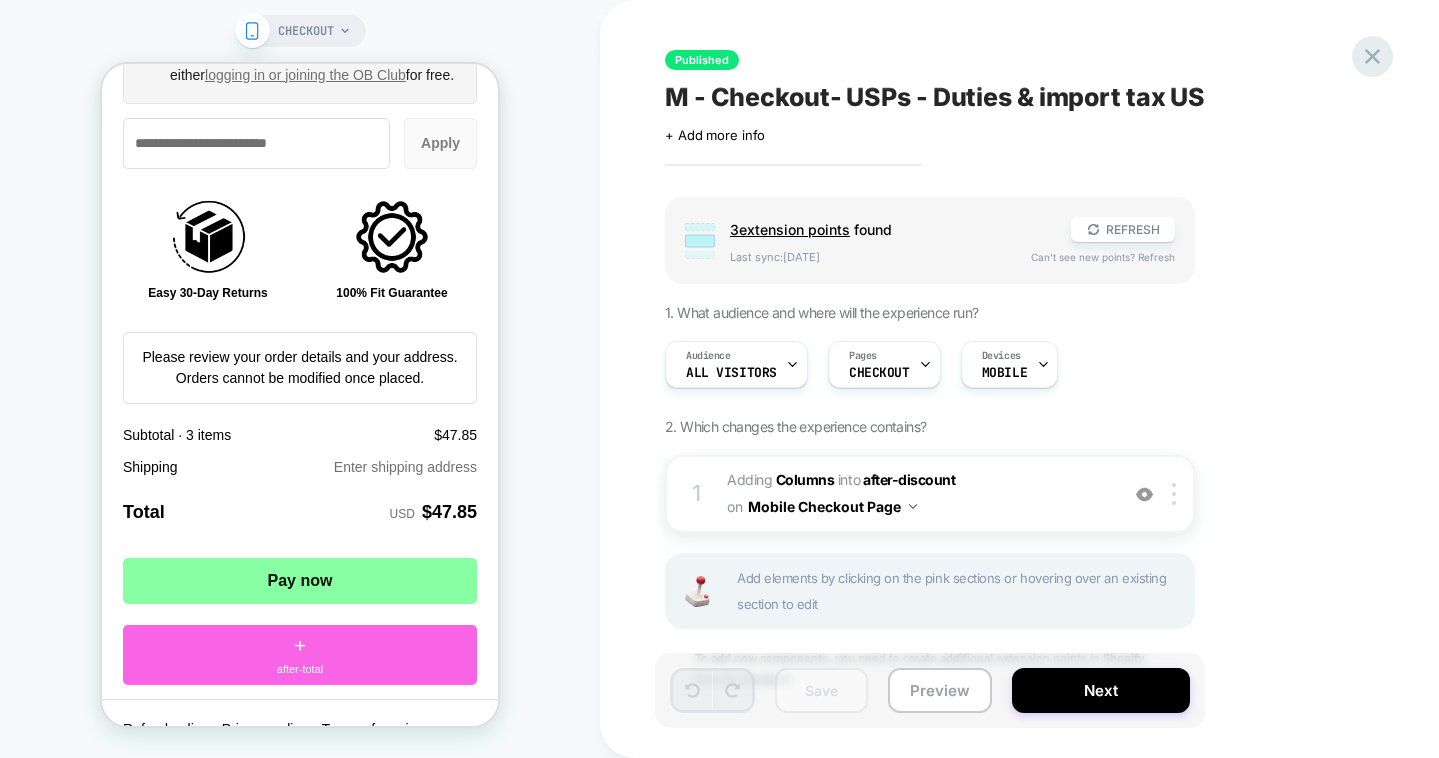 click 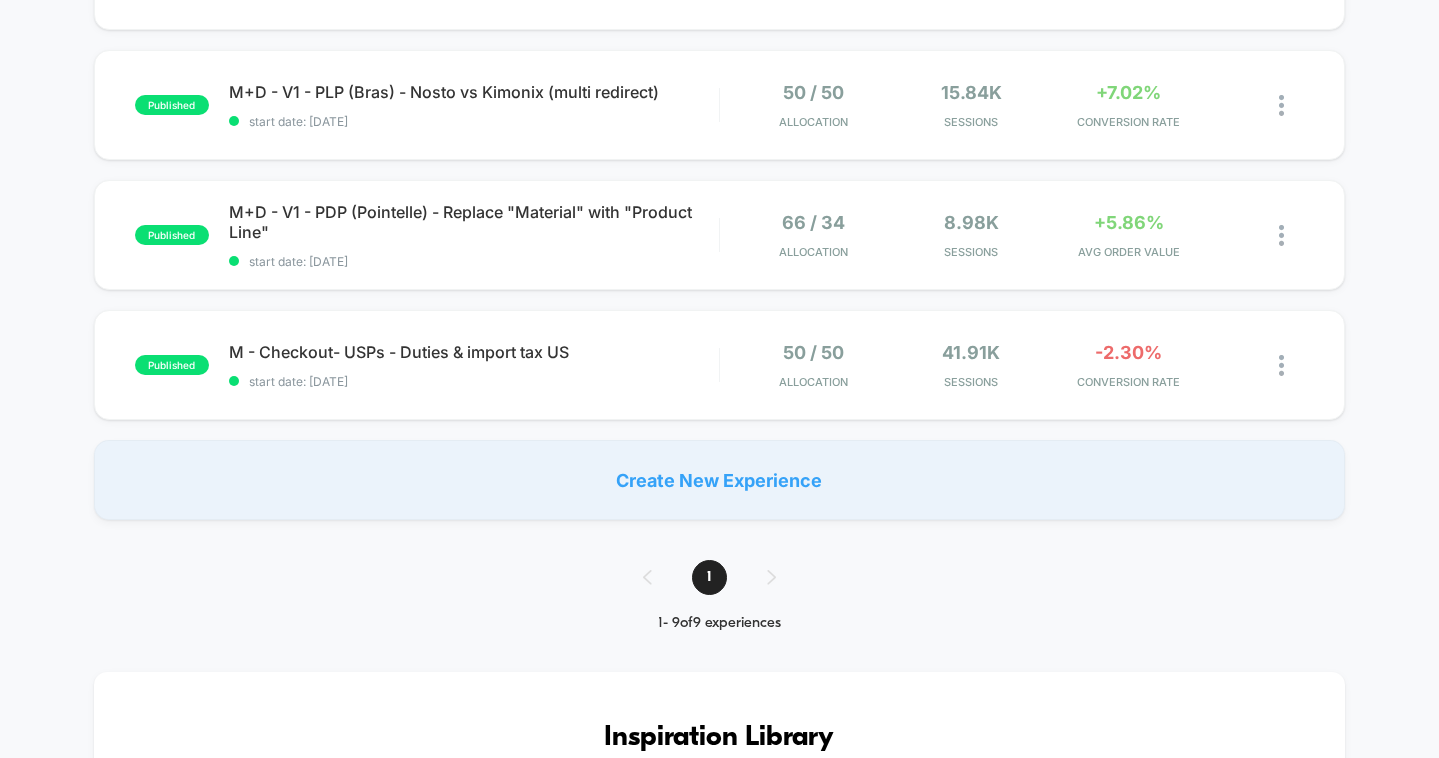 scroll, scrollTop: 942, scrollLeft: 0, axis: vertical 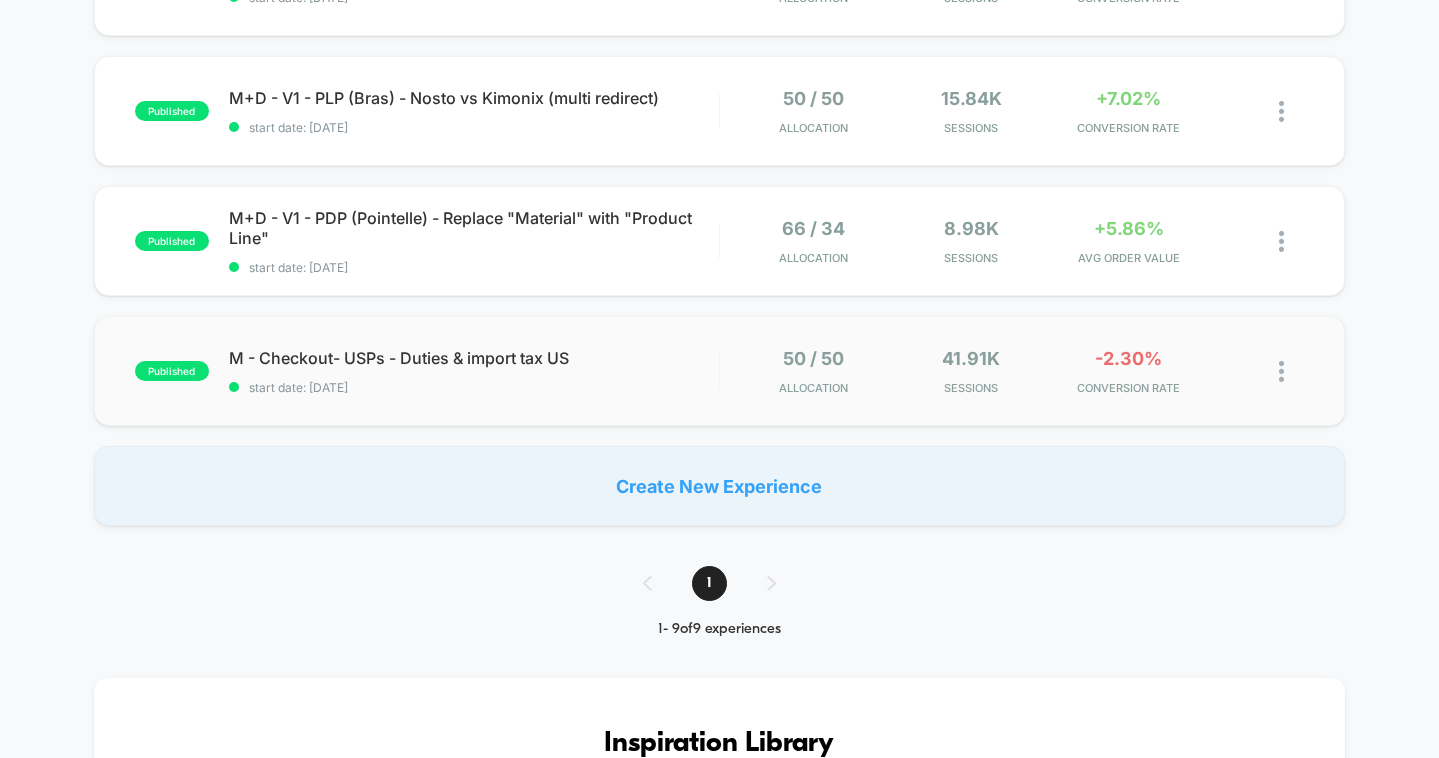 click at bounding box center [1281, 371] 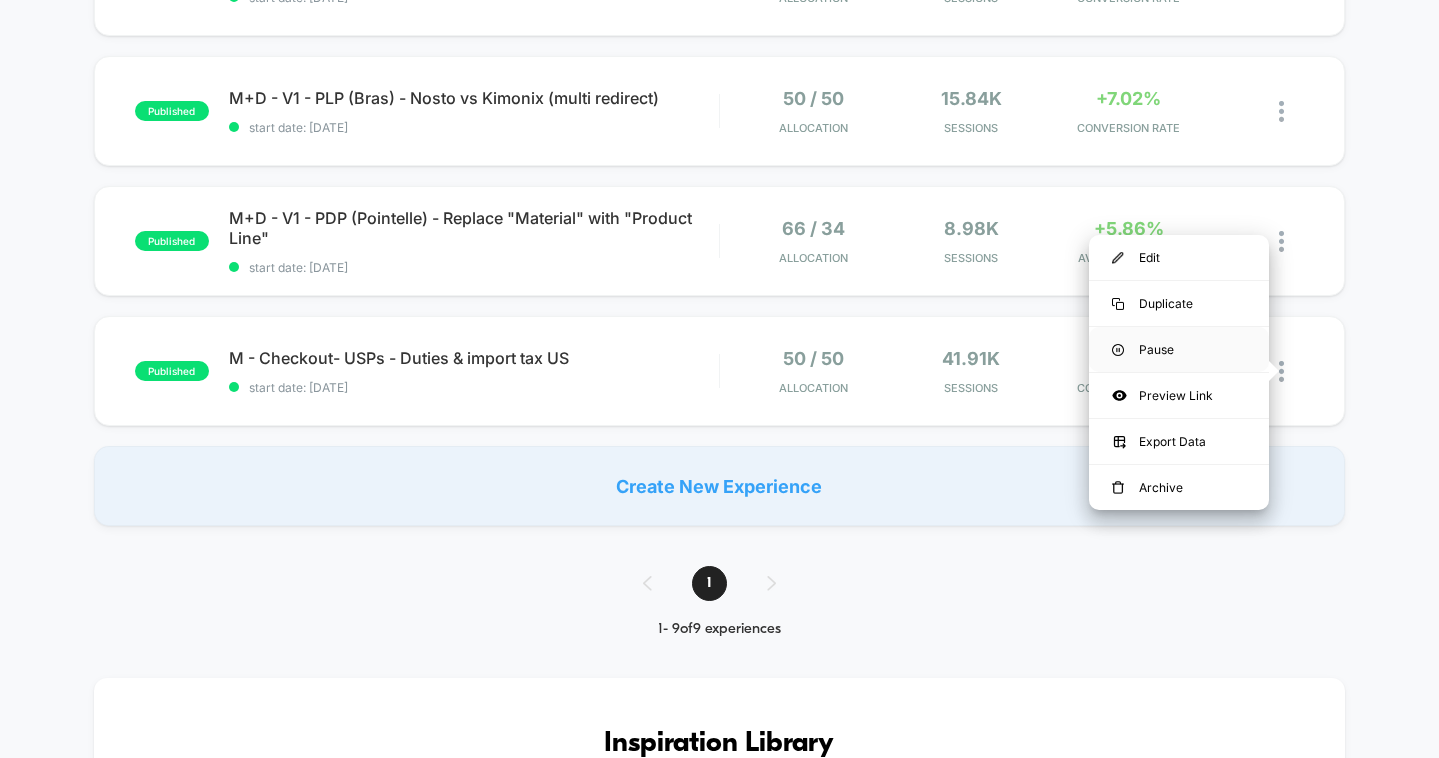click on "Pause" at bounding box center [1179, 349] 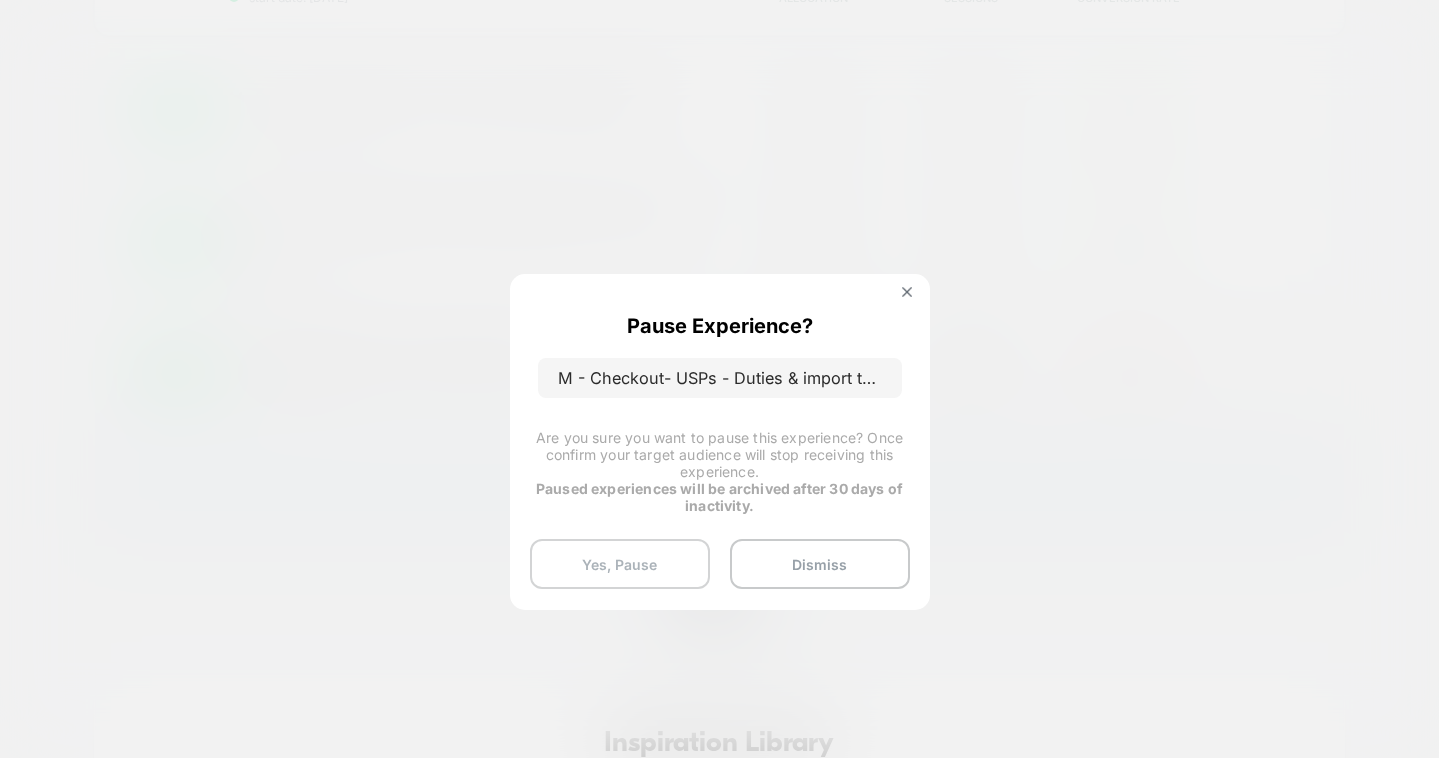 click on "Yes, Pause" at bounding box center [620, 564] 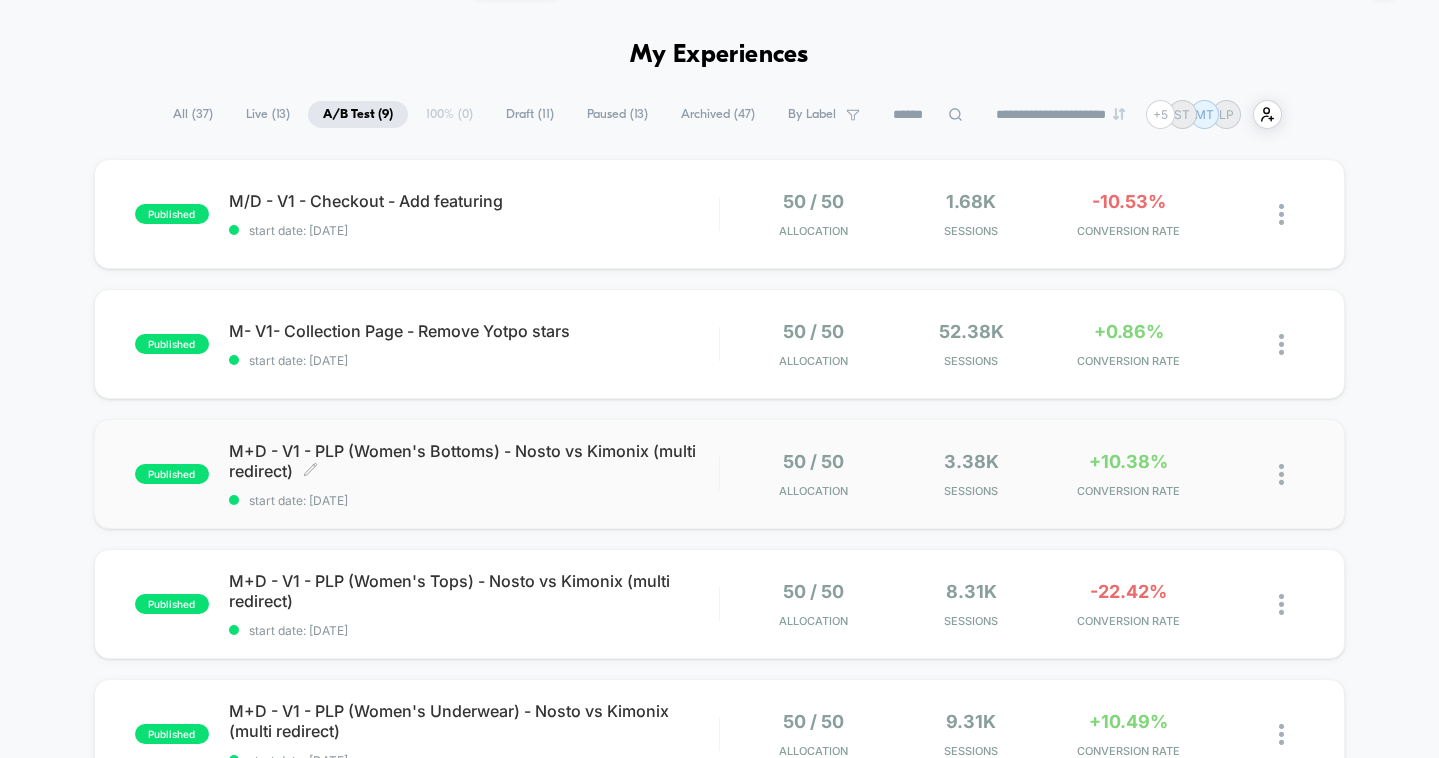 scroll, scrollTop: 55, scrollLeft: 0, axis: vertical 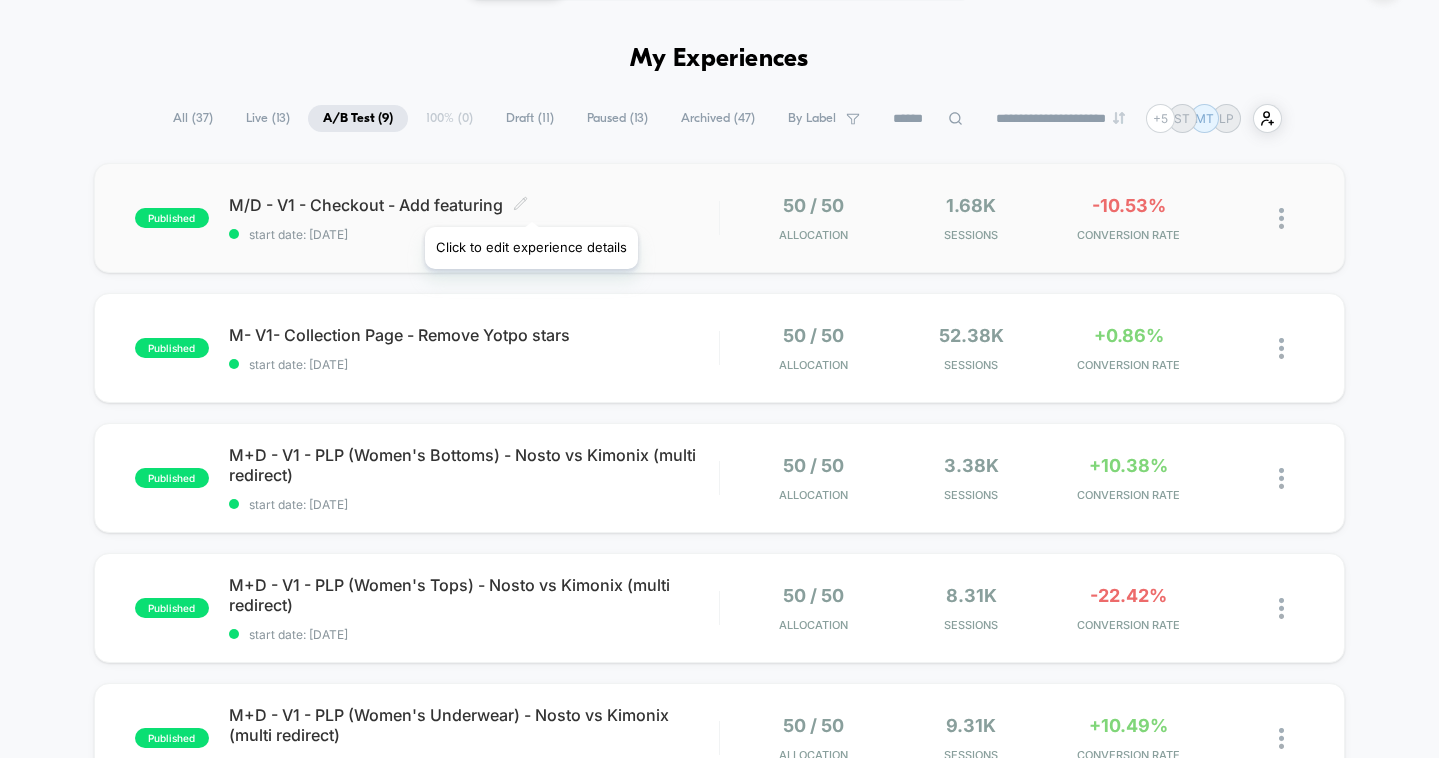 click 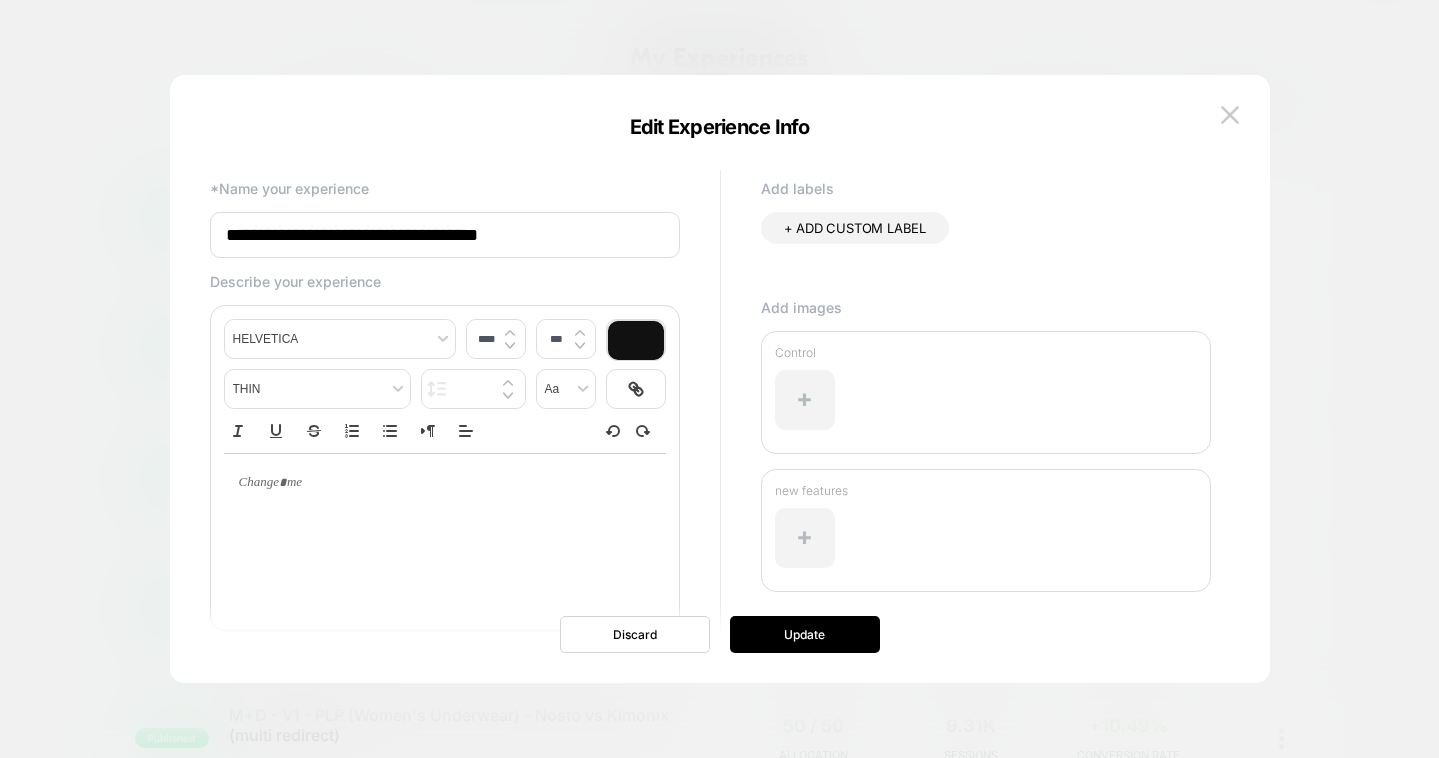 click at bounding box center [1230, 114] 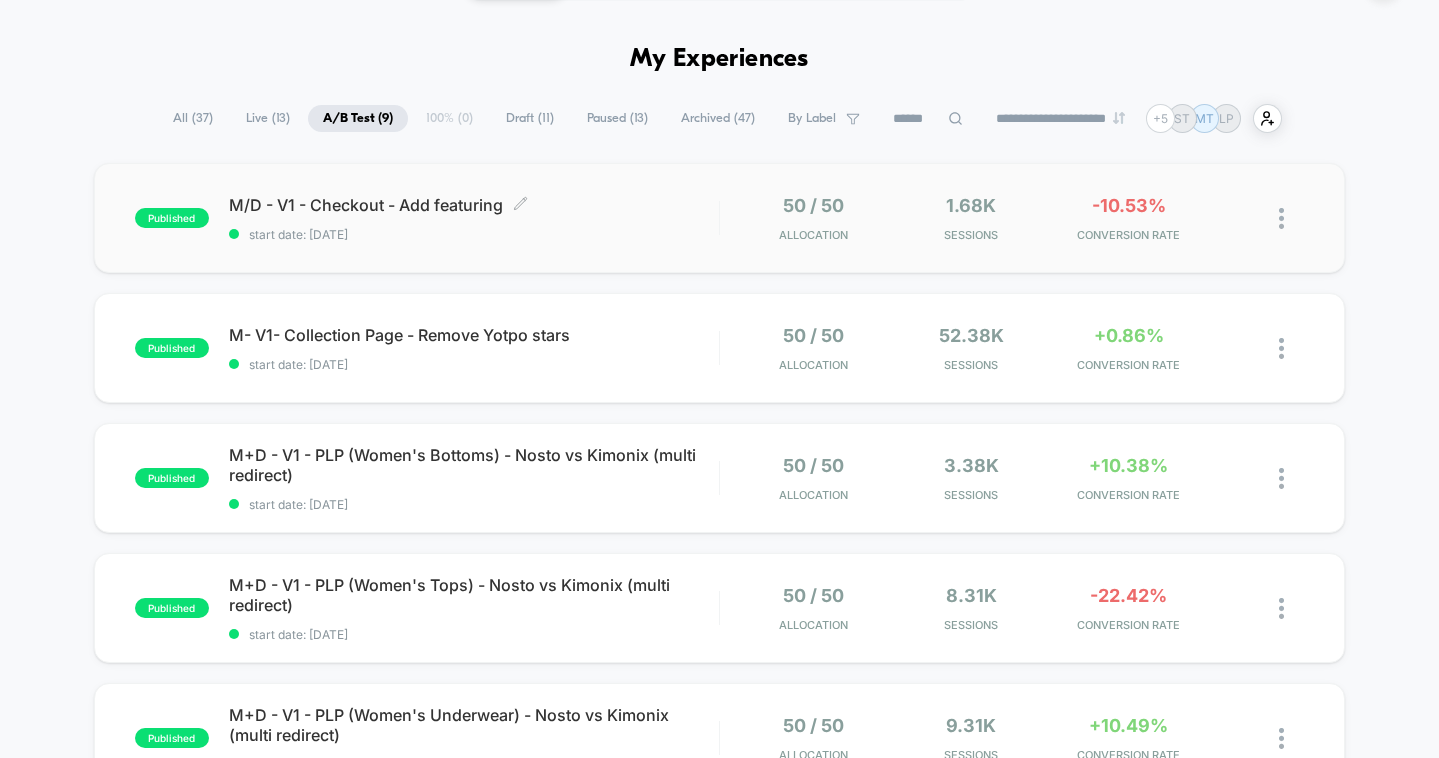 click on "M/D - V1 - Checkout - Add featuring  Click to edit experience details Click to edit experience details start date: [DATE]" at bounding box center (474, 218) 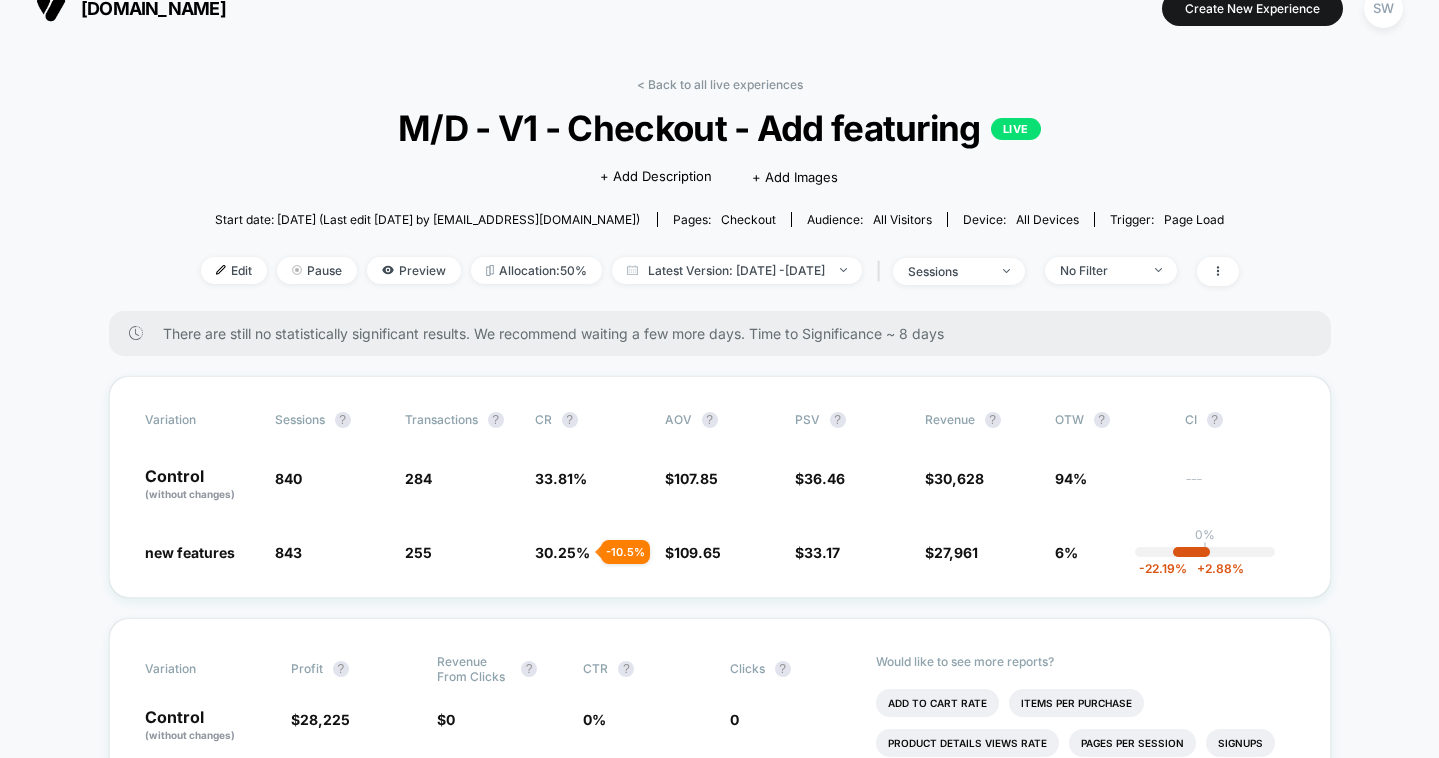 scroll, scrollTop: 0, scrollLeft: 0, axis: both 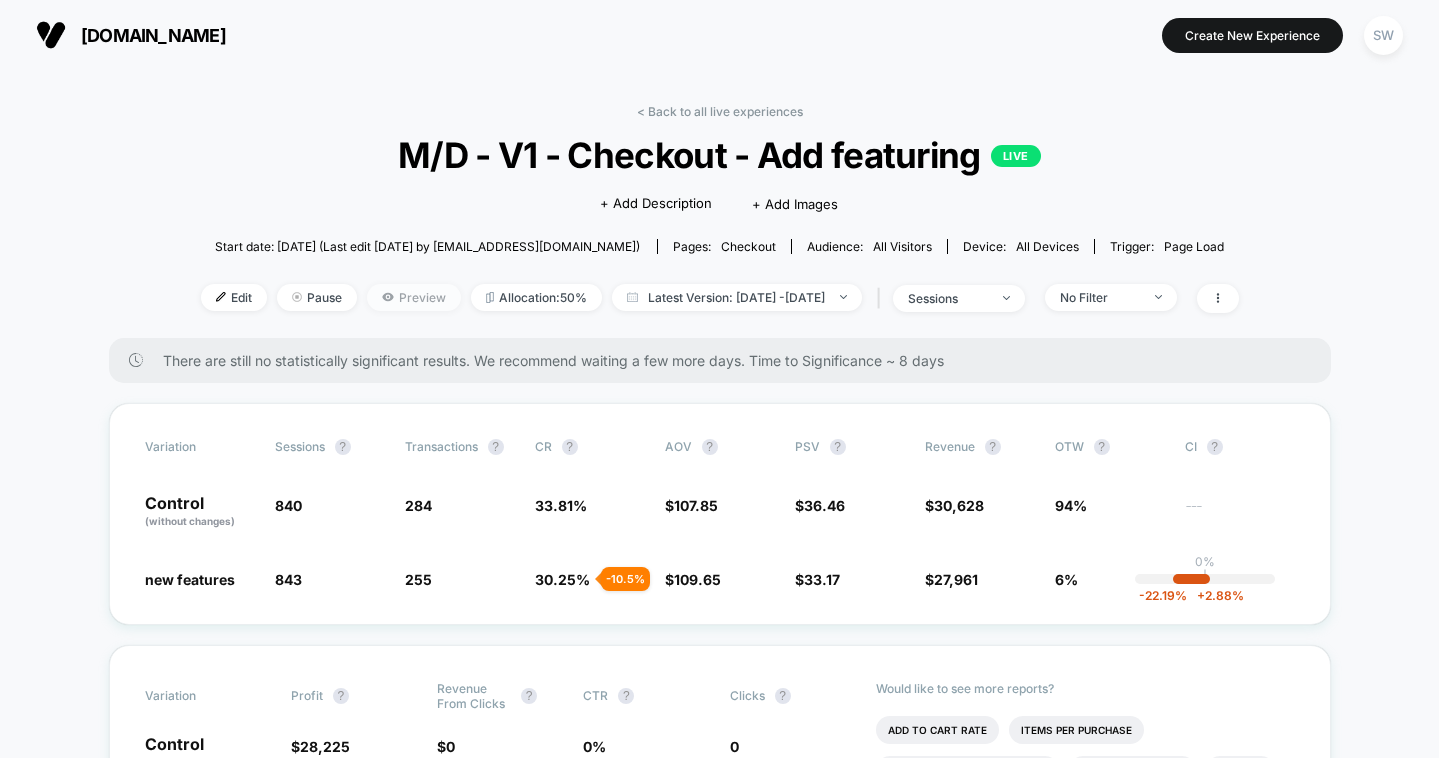 click on "Preview" at bounding box center (414, 297) 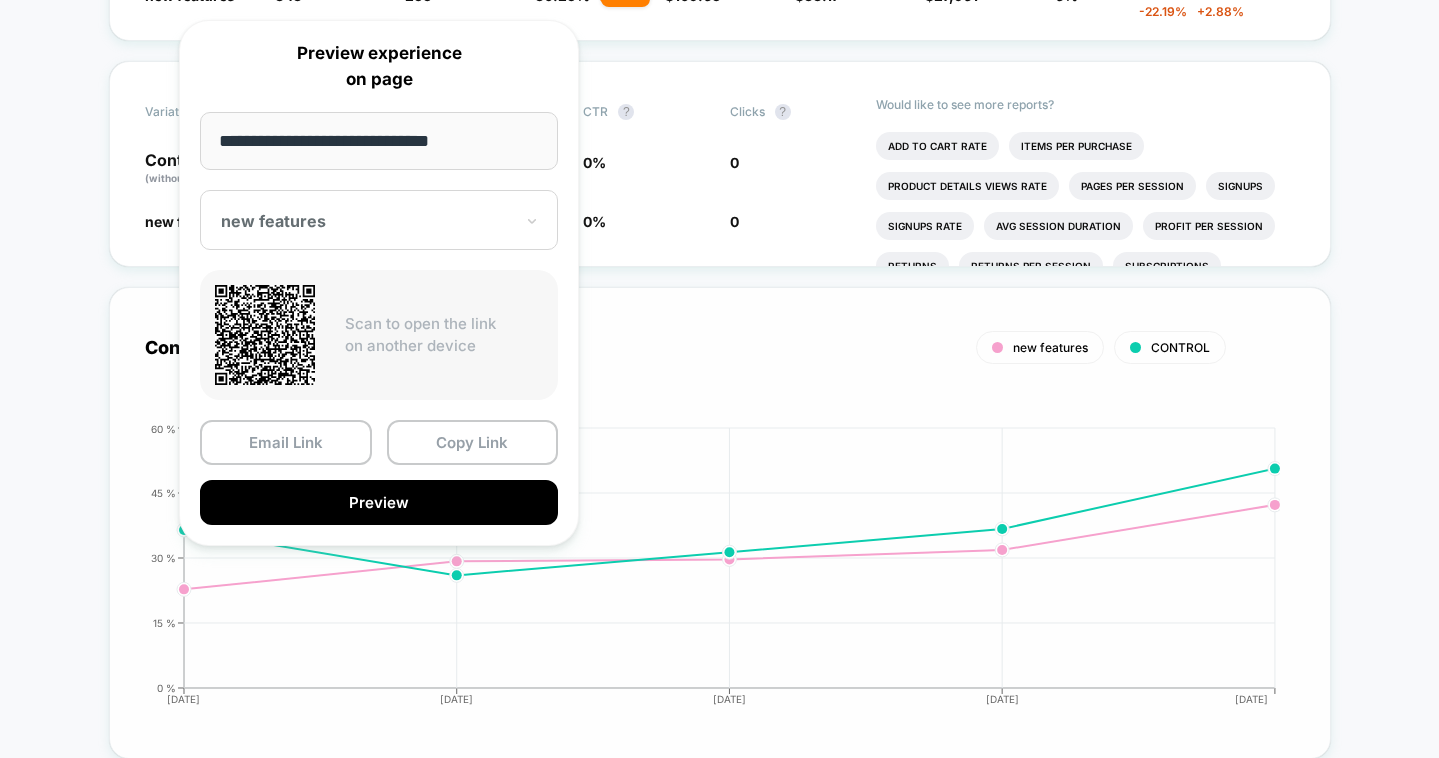 scroll, scrollTop: 639, scrollLeft: 0, axis: vertical 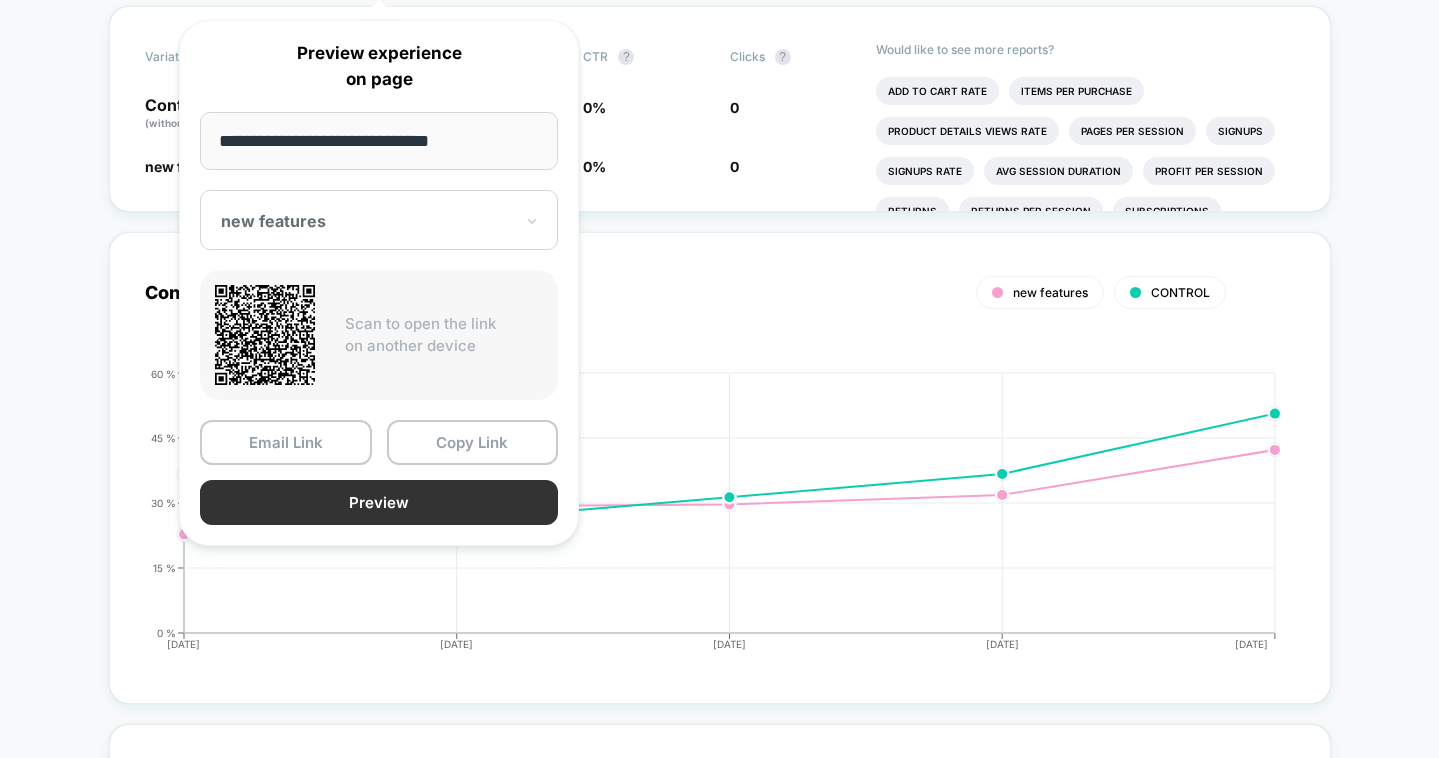 click on "Preview" at bounding box center (379, 502) 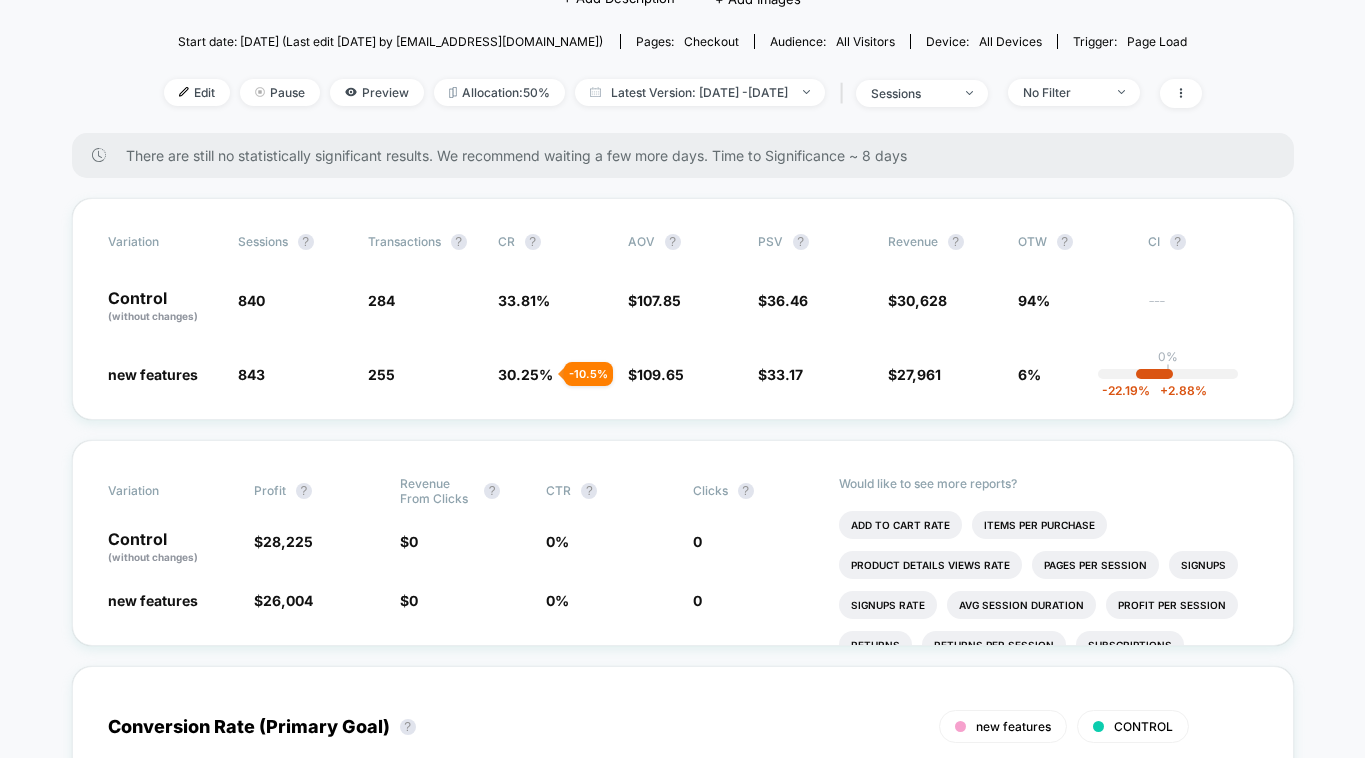 scroll, scrollTop: 0, scrollLeft: 0, axis: both 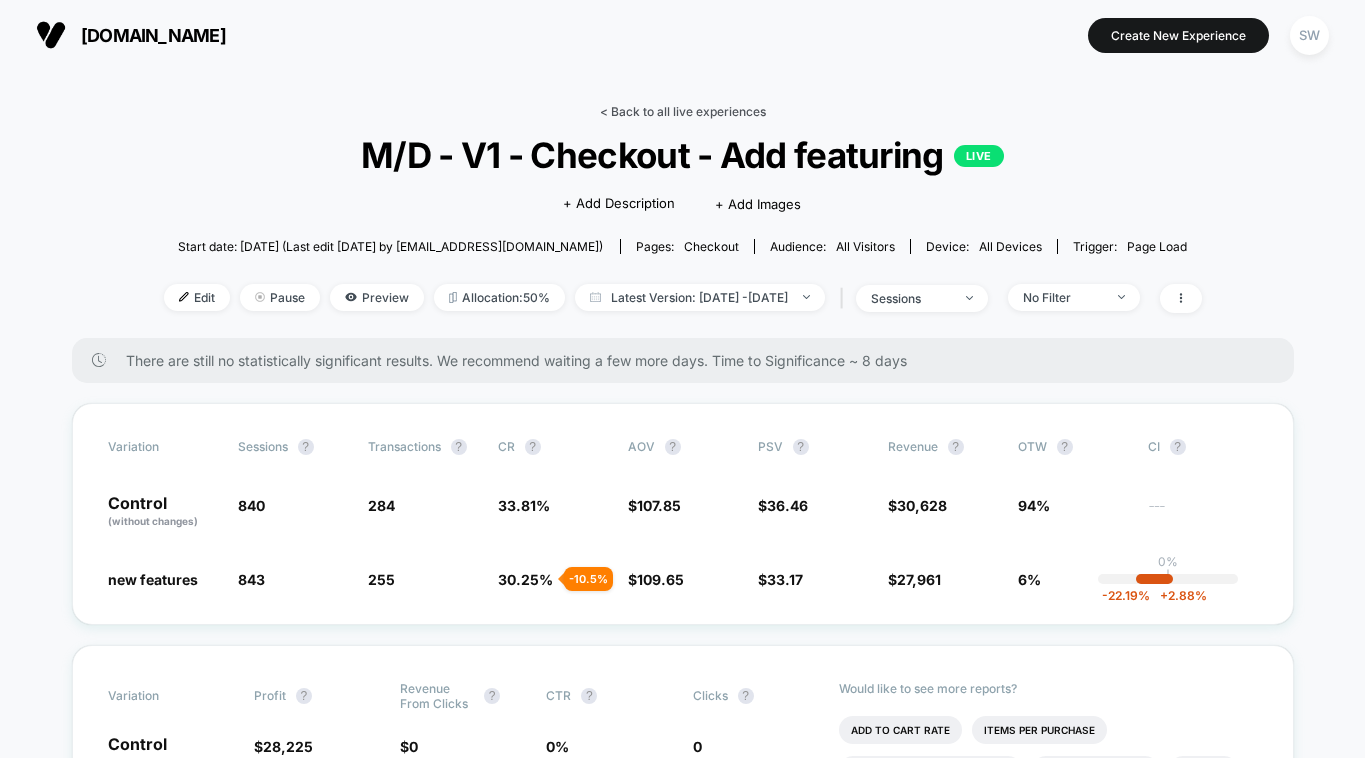 click on "< Back to all live experiences  M/D - V1 - Checkout - Add featuring  LIVE Click to edit experience details + Add Description + Add Images Start date: [DATE] (Last edit [DATE] by [EMAIL_ADDRESS][DOMAIN_NAME]) Pages: checkout Audience: All Visitors Device: all devices Trigger: Page Load Edit Pause  Preview Allocation:  50% Latest Version:     [DATE]    -    [DATE] |   sessions   No Filter There are still no statistically significant results. We recommend waiting a few more days . Time to Significance ~ 8 days Variation Sessions ? Transactions ? CR ? AOV ? PSV ? Revenue ? OTW ? CI ? Control (without changes) 840 284 33.81 % $ 107.85 $ 36.46 $ 30,628 94% --- new features 843 + 0.36 % 255 - 10.5 % 30.25 % - 10.5 % $ 109.65 + 1.7 % $ 33.17 - 9 % $ 27,961 - 9 % 6% 0% | -22.19 % + 2.88 % Variation Profit ? Revenue From Clicks ? CTR ? Clicks ? Control (without changes) $ 28,225 $ 0 0 % 0 new features $ 26,004 - 8.2 % $ 0 0 % 0 Would like to see more reports? Add To Cart Rate Items Per Purchase Signups ? ?" at bounding box center [683, 3277] 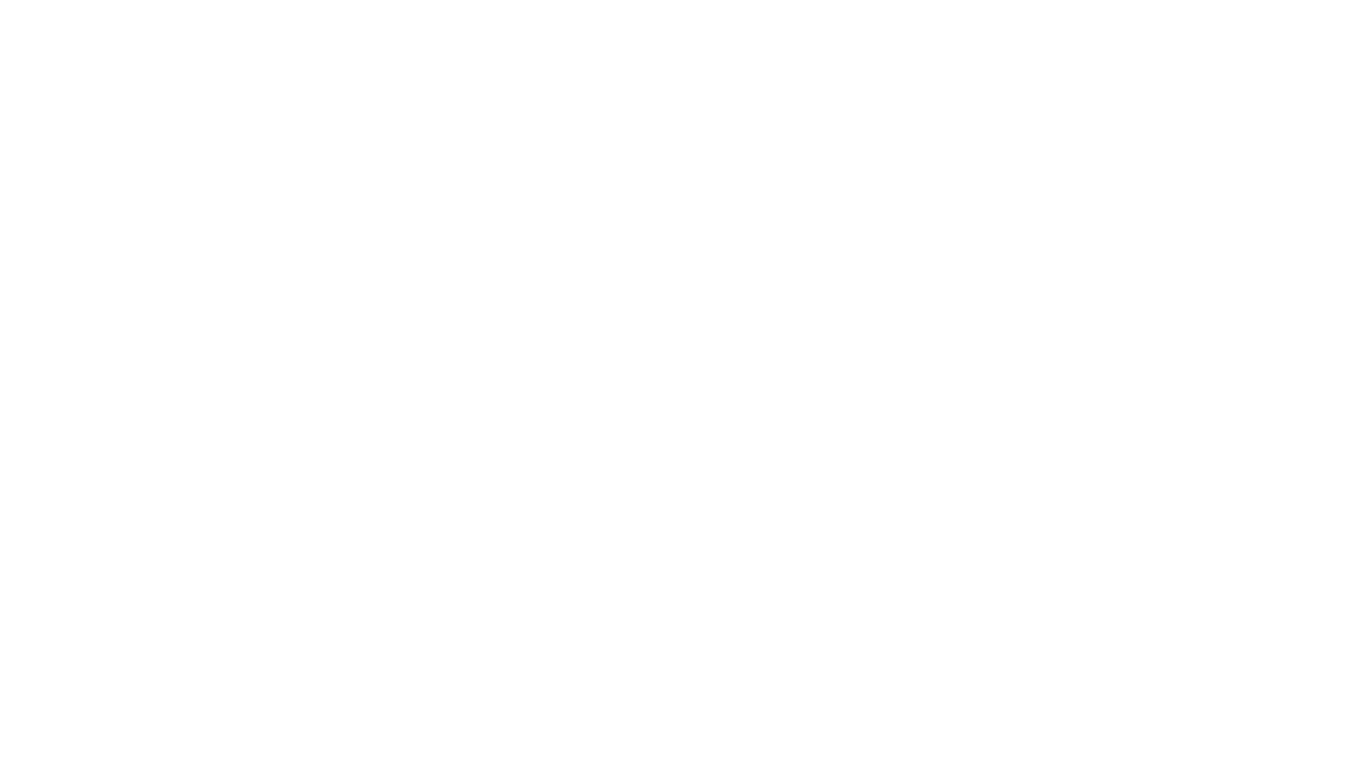 scroll, scrollTop: 0, scrollLeft: 0, axis: both 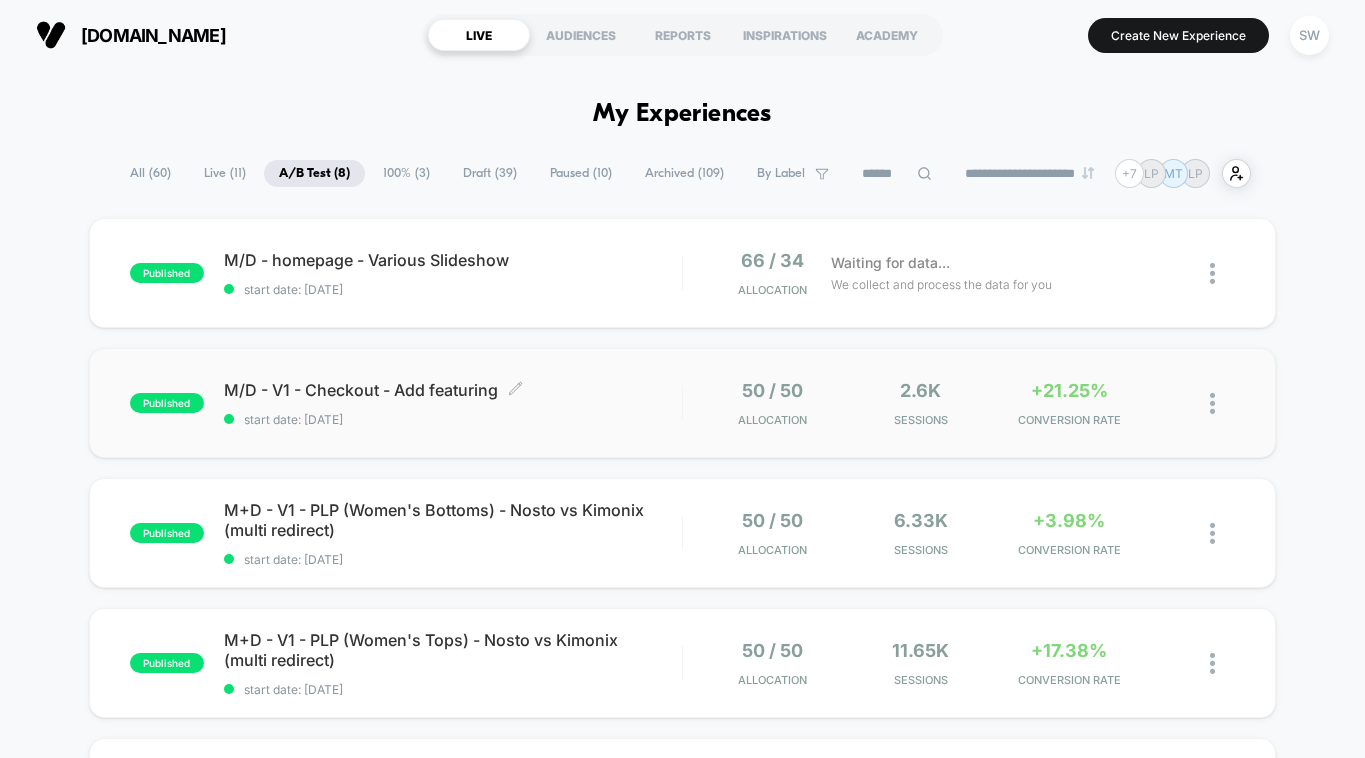 click on "M/D - V1 - Checkout - Add featuring  Click to edit experience details Click to edit experience details start date: 21/07/2025" at bounding box center [453, 403] 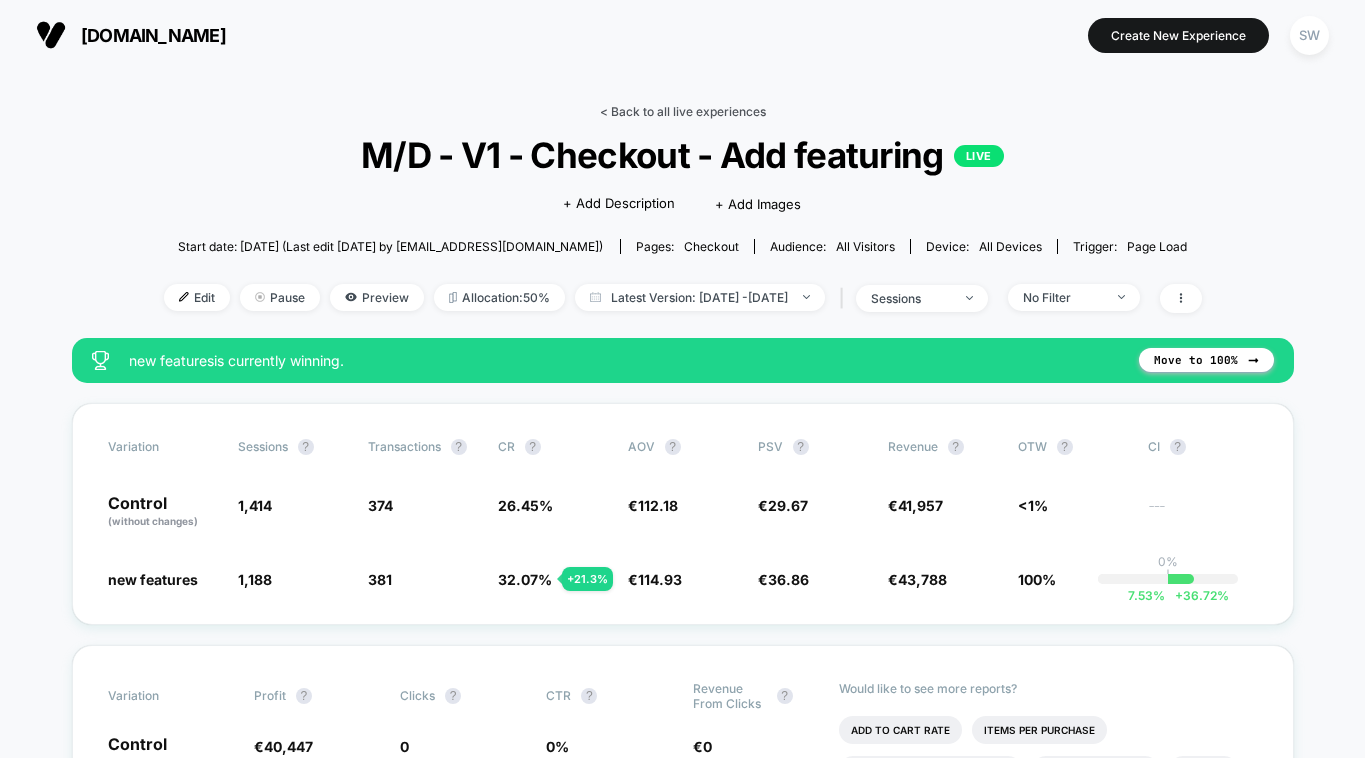 click on "< Back to all live experiences" at bounding box center (683, 111) 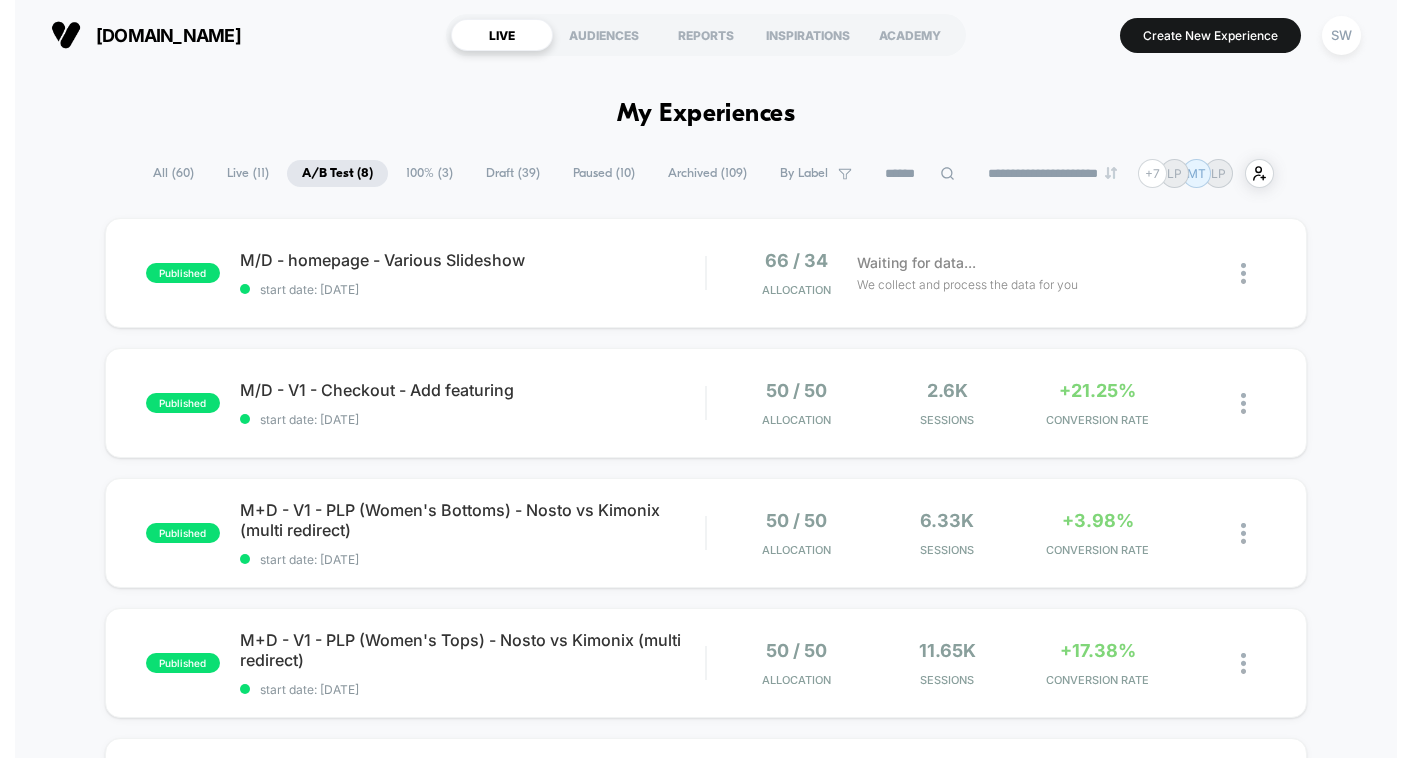scroll, scrollTop: 1, scrollLeft: 0, axis: vertical 